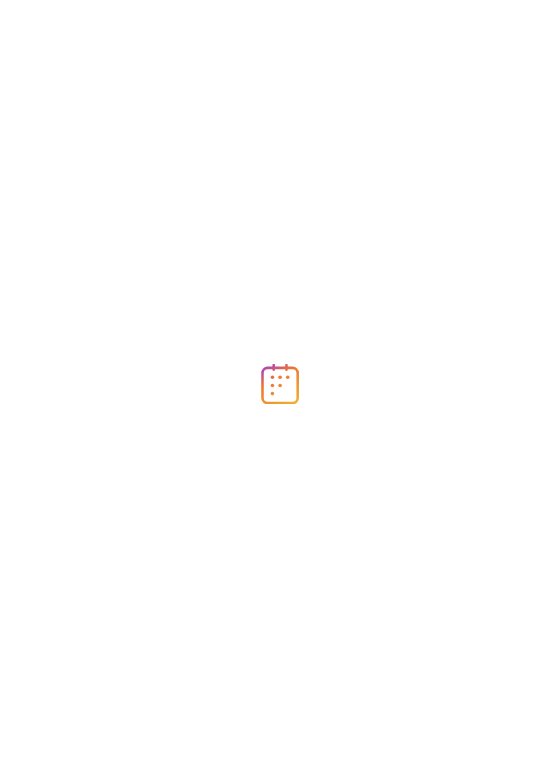 scroll, scrollTop: 0, scrollLeft: 0, axis: both 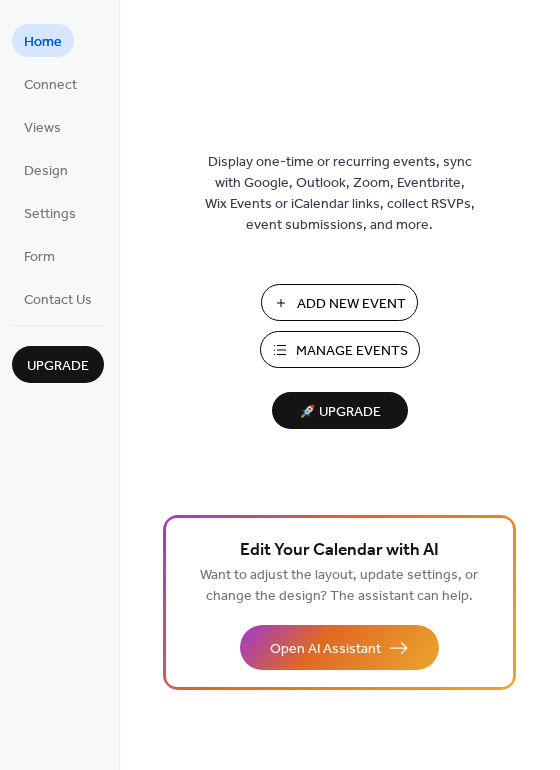 click on "Add New Event" at bounding box center (351, 304) 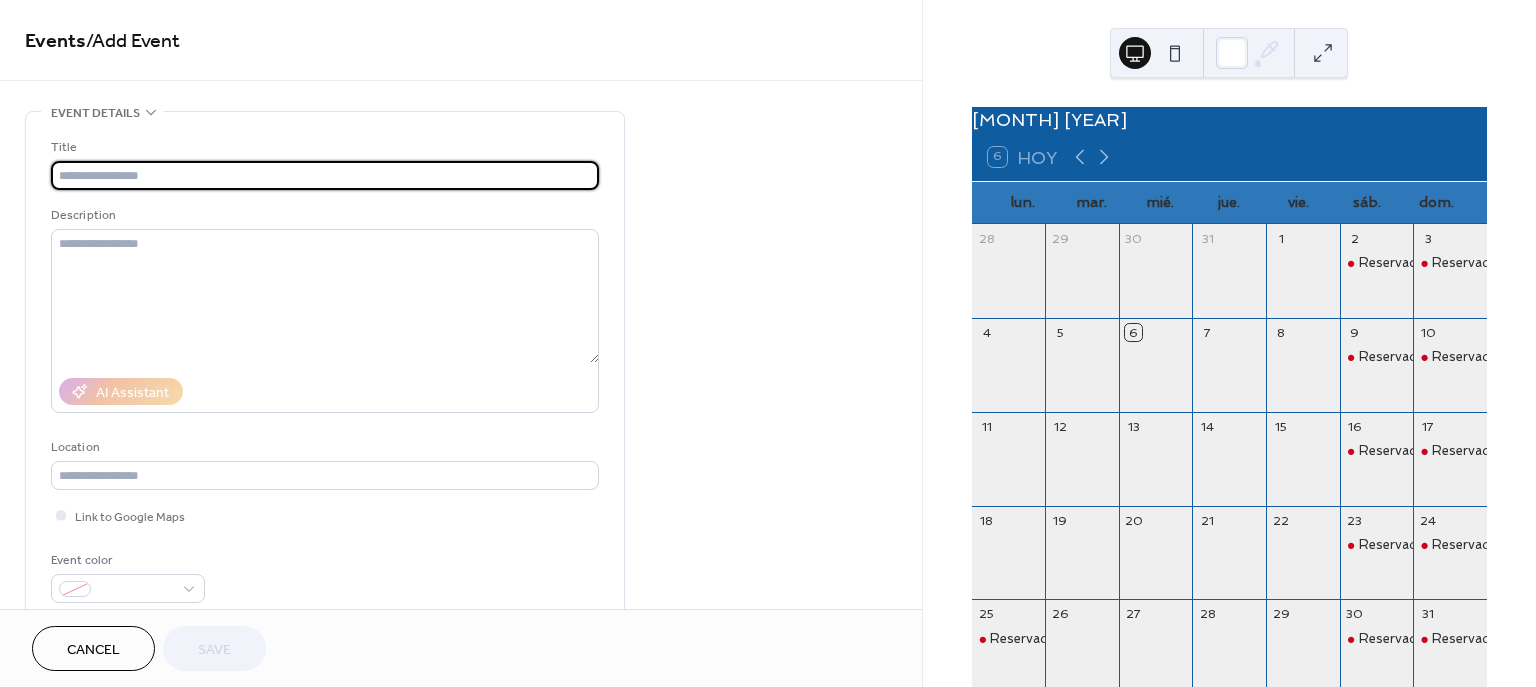 scroll, scrollTop: 0, scrollLeft: 0, axis: both 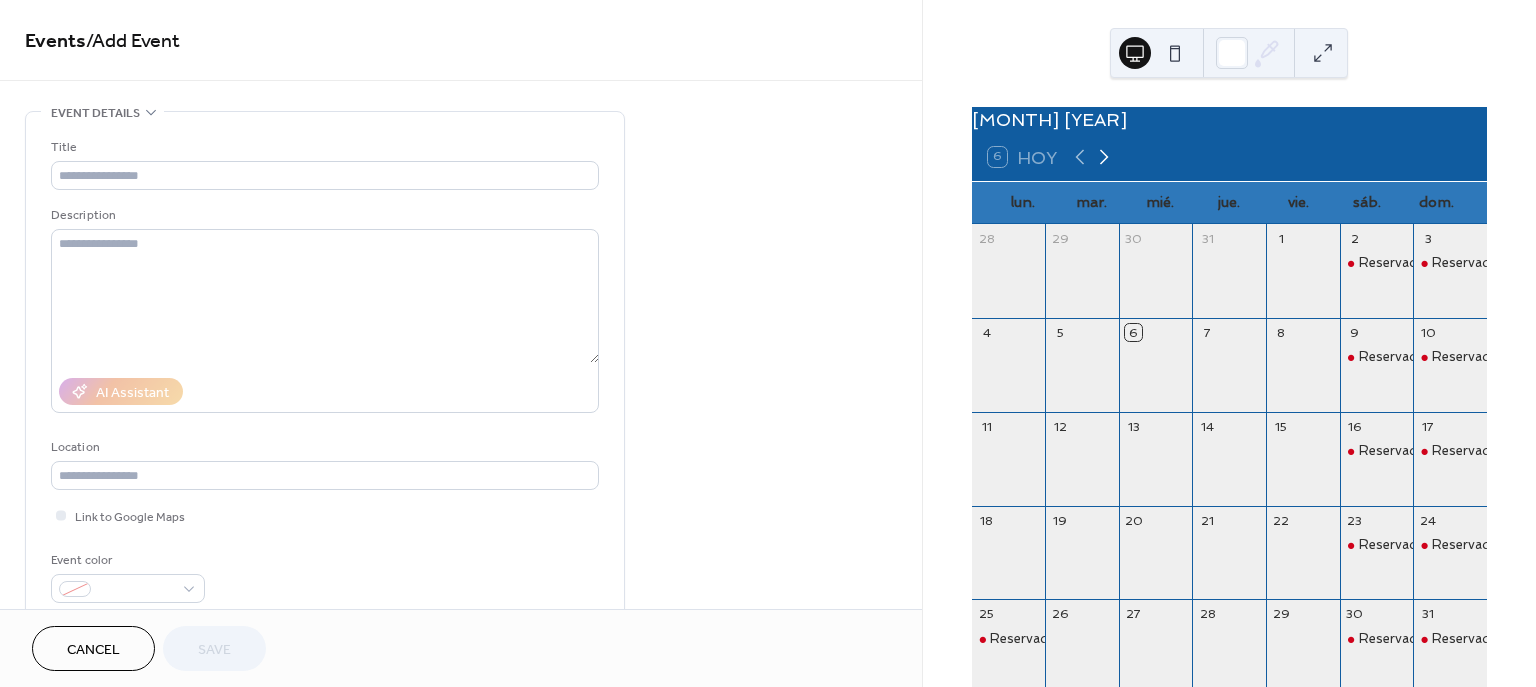 click 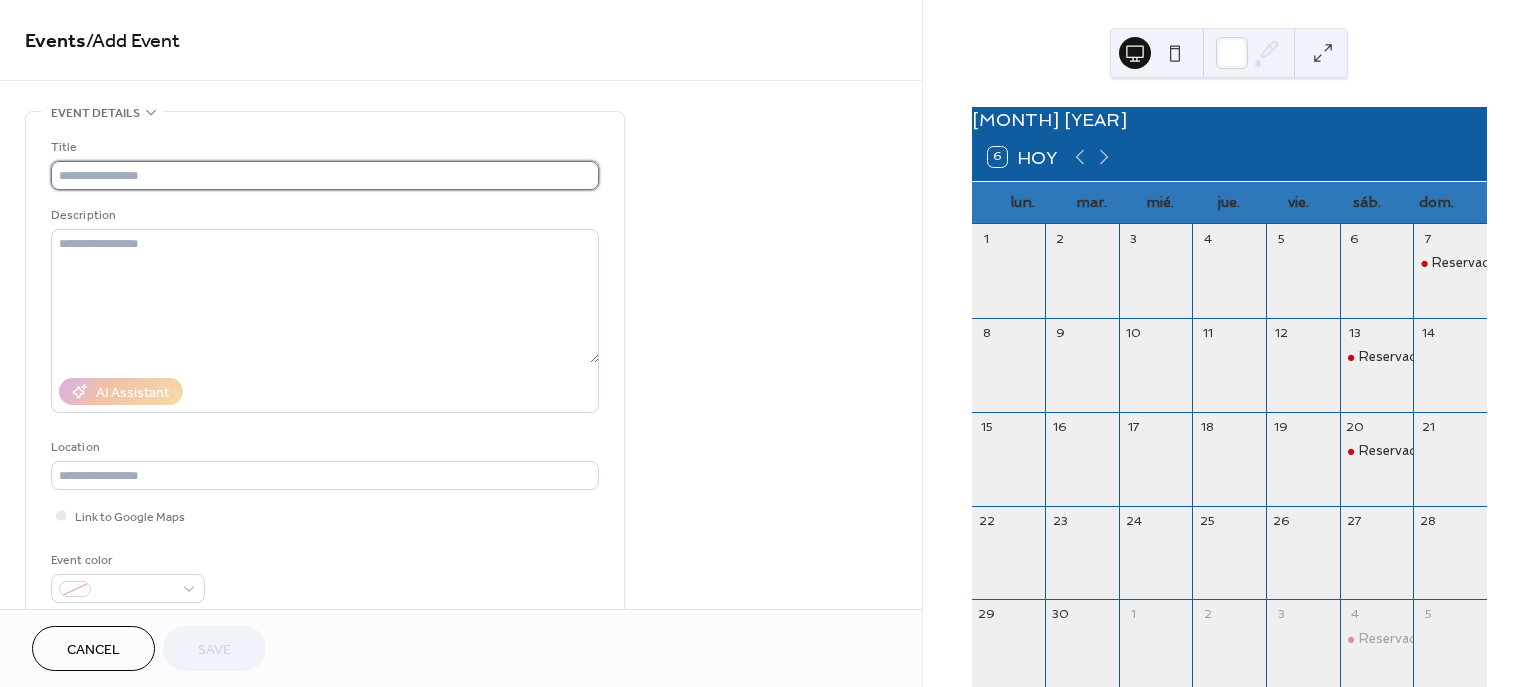 drag, startPoint x: 54, startPoint y: 167, endPoint x: 83, endPoint y: 181, distance: 32.202484 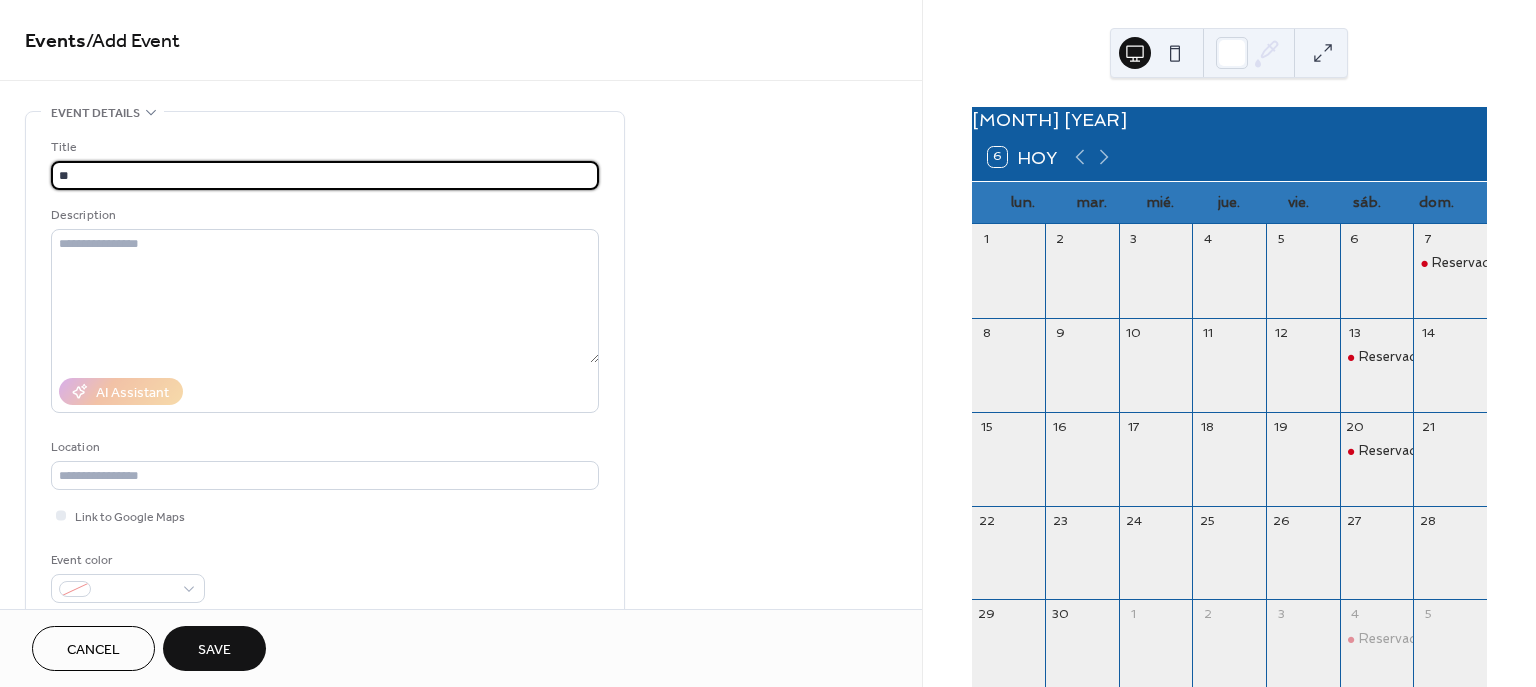 type on "*" 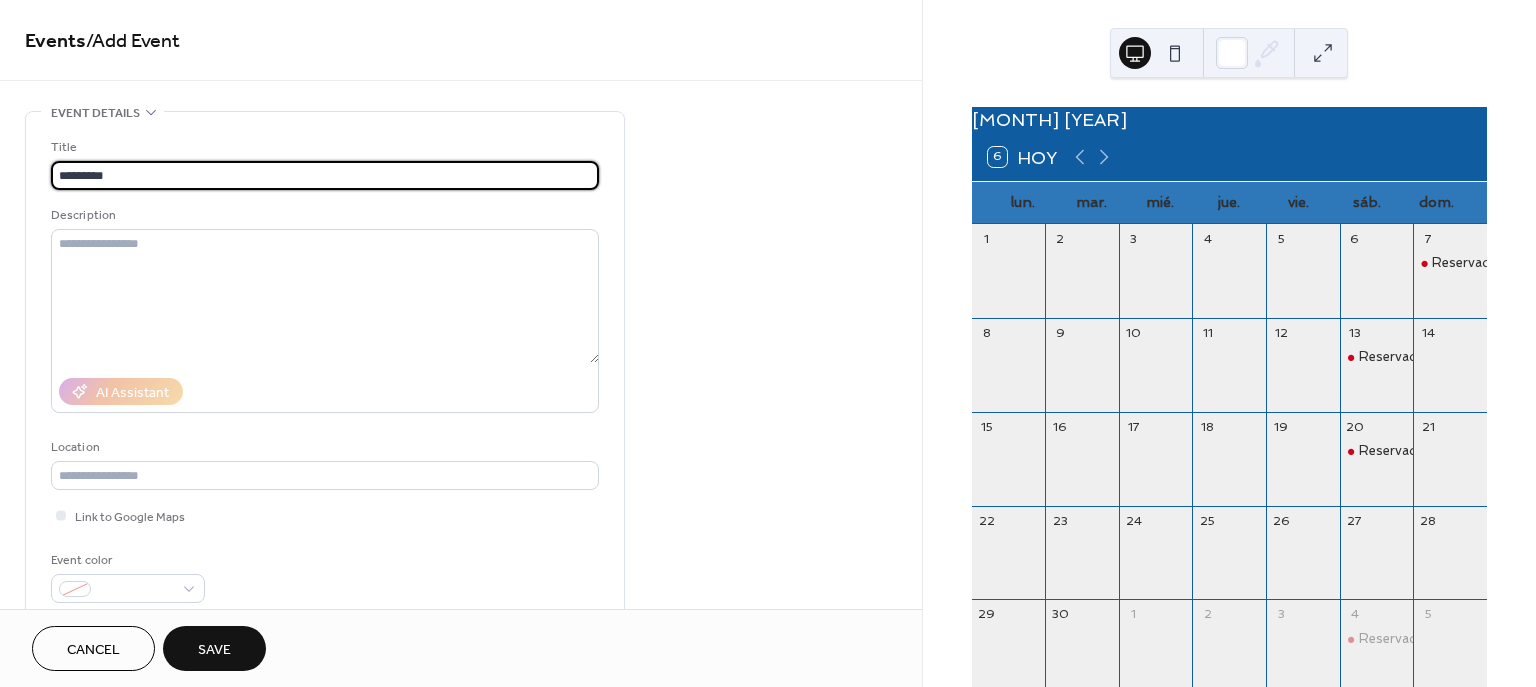 drag, startPoint x: 121, startPoint y: 172, endPoint x: 13, endPoint y: 172, distance: 108 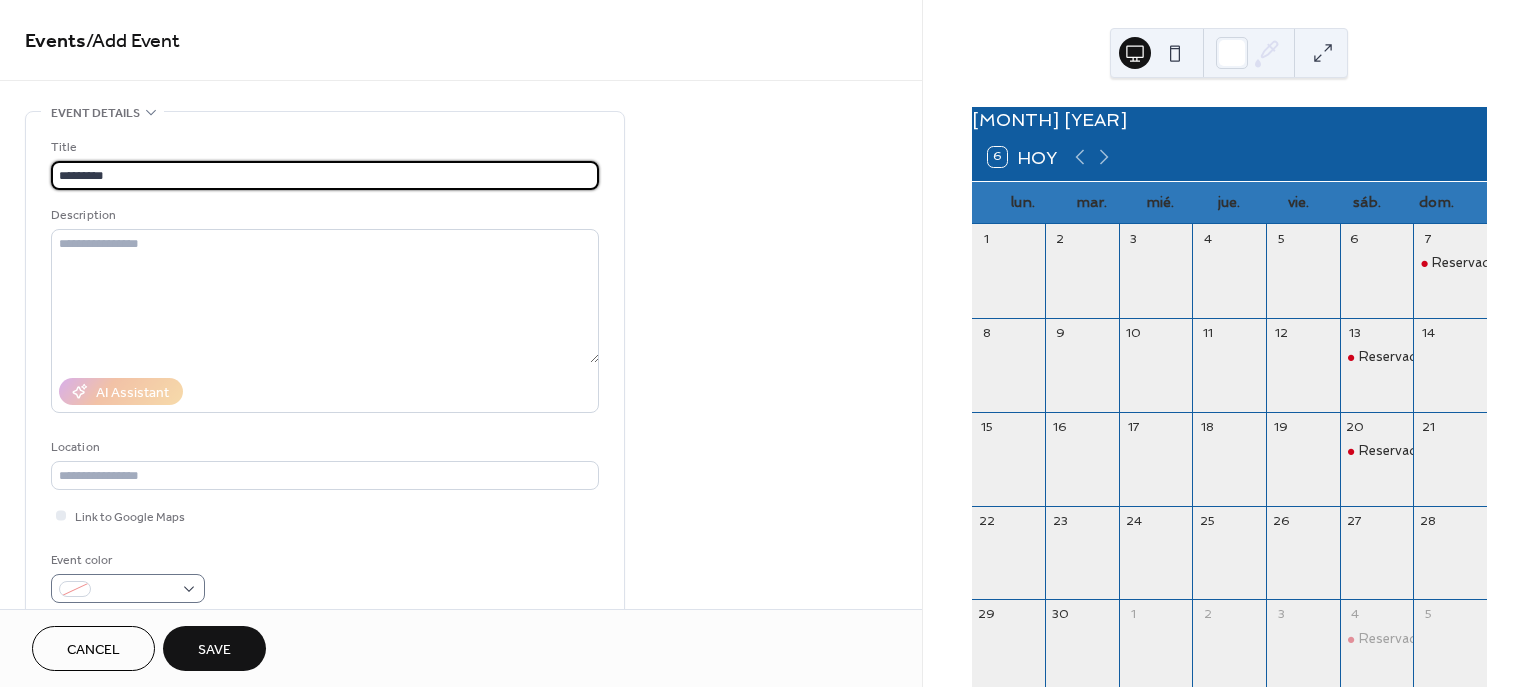 type on "*********" 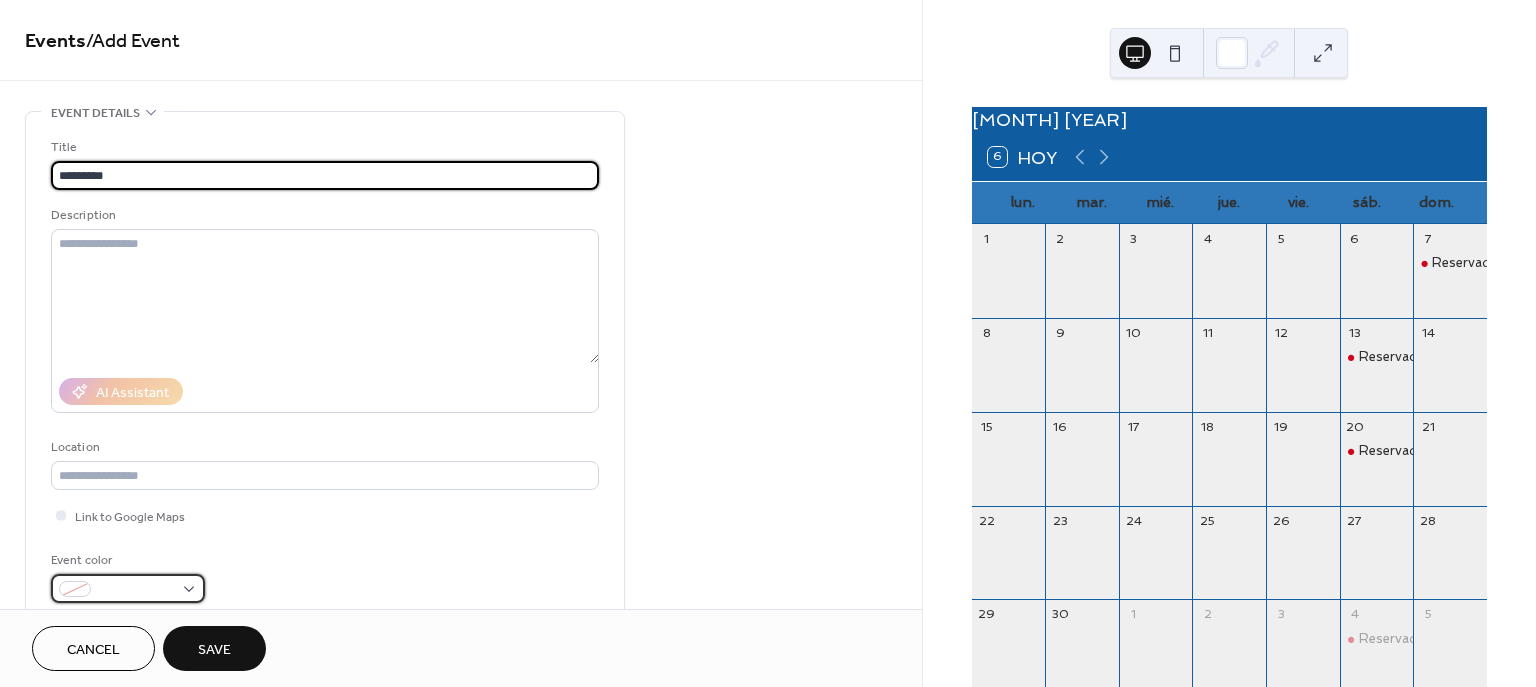 click at bounding box center (136, 590) 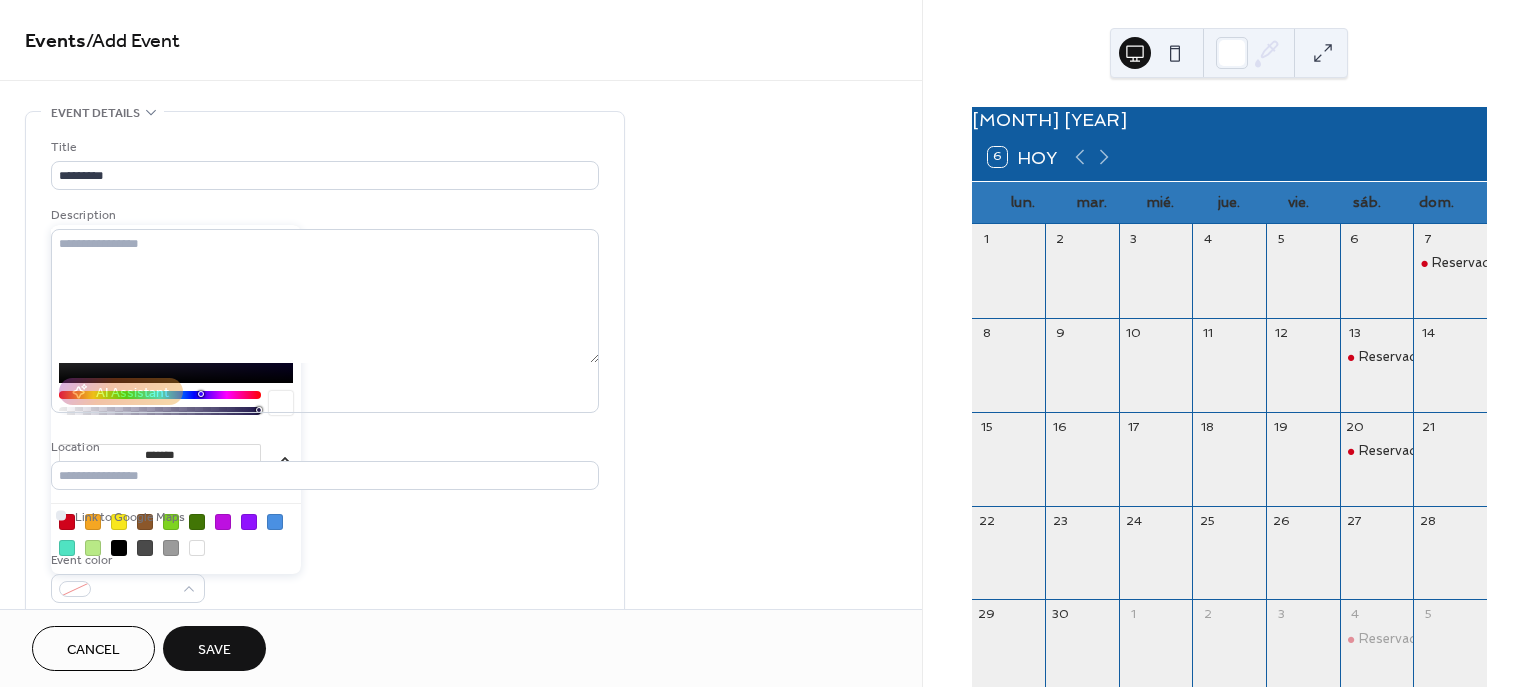 click at bounding box center (67, 522) 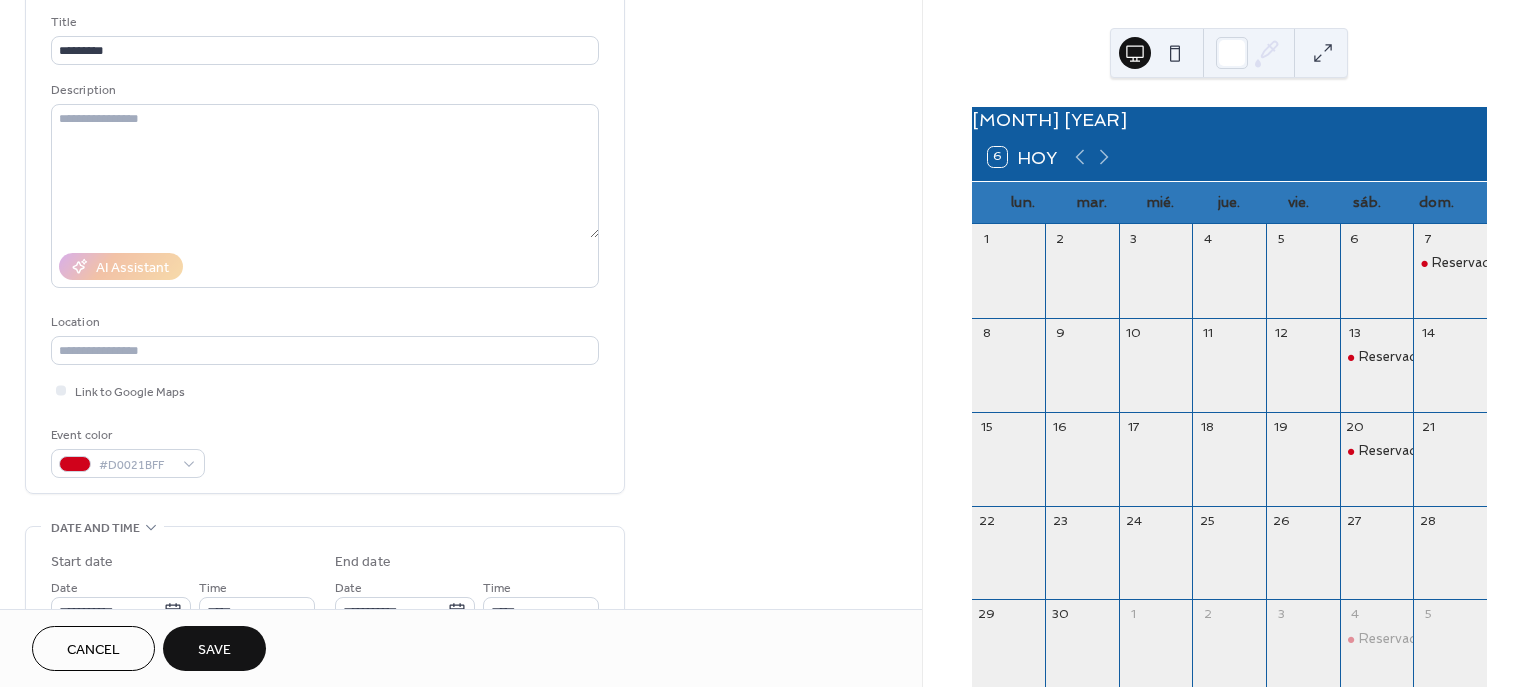 scroll, scrollTop: 250, scrollLeft: 0, axis: vertical 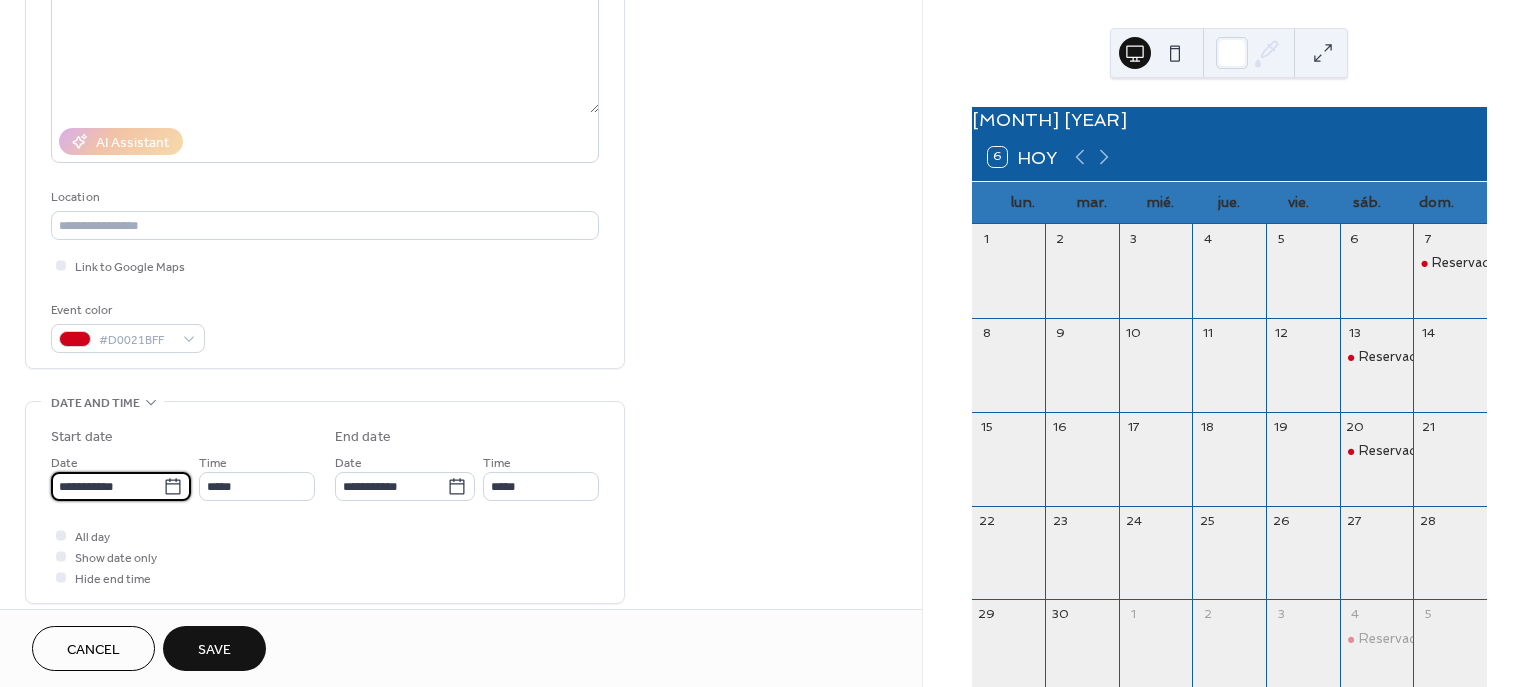 click on "**********" at bounding box center (107, 486) 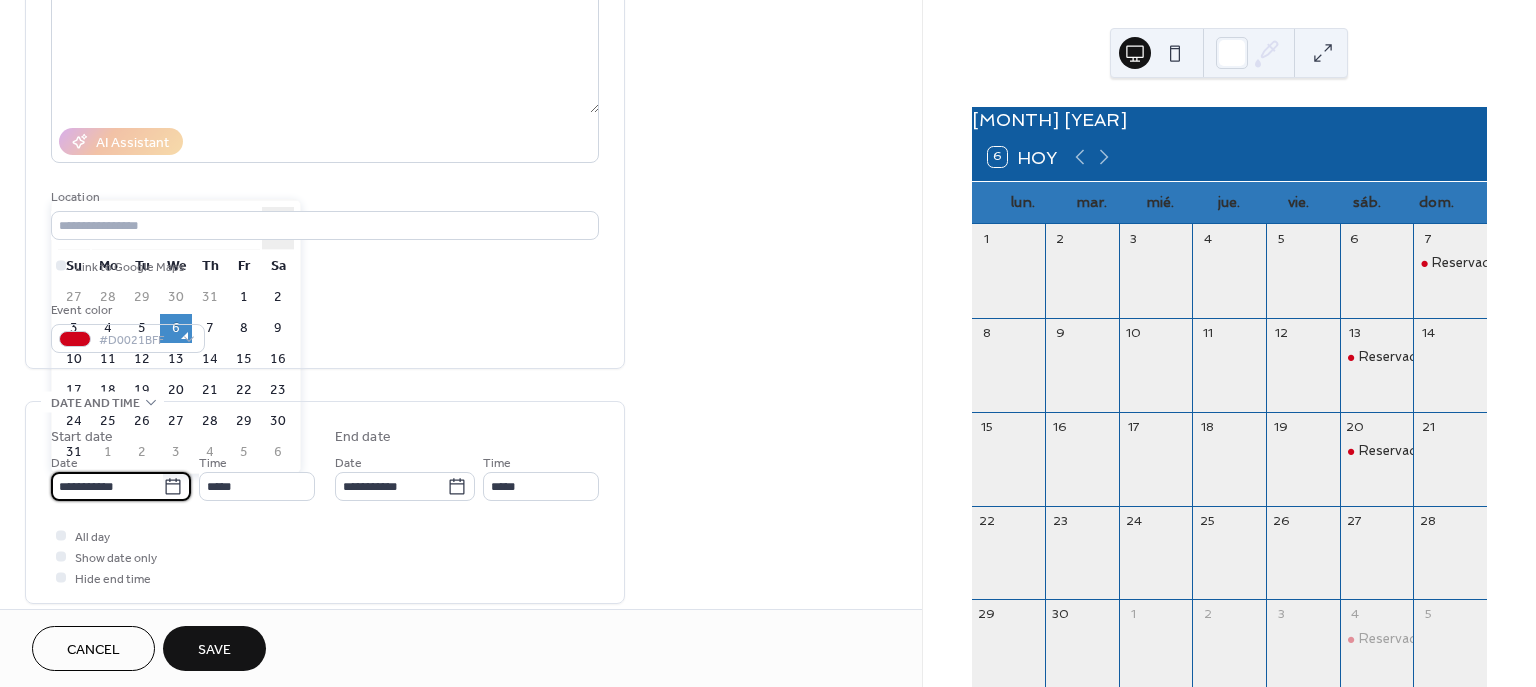 click on "›" at bounding box center [278, 228] 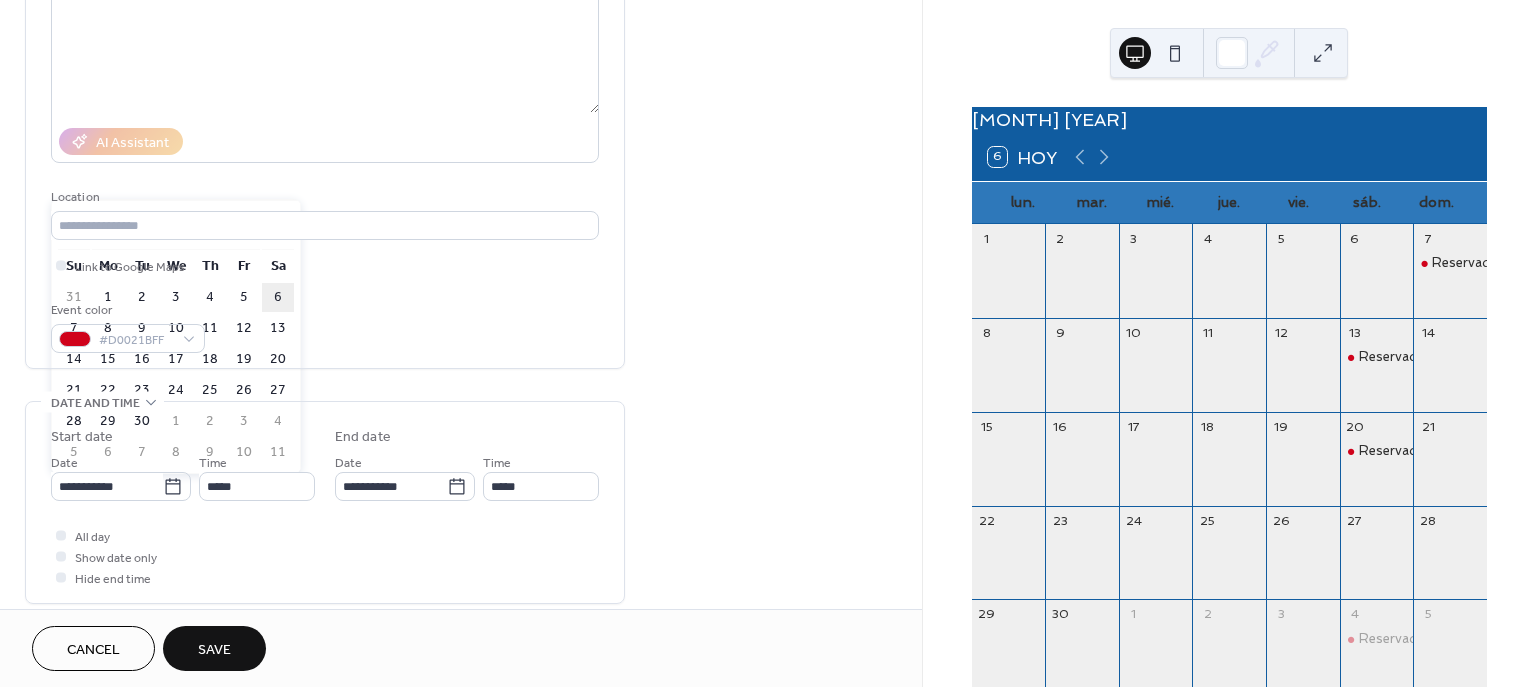 click on "6" at bounding box center [278, 297] 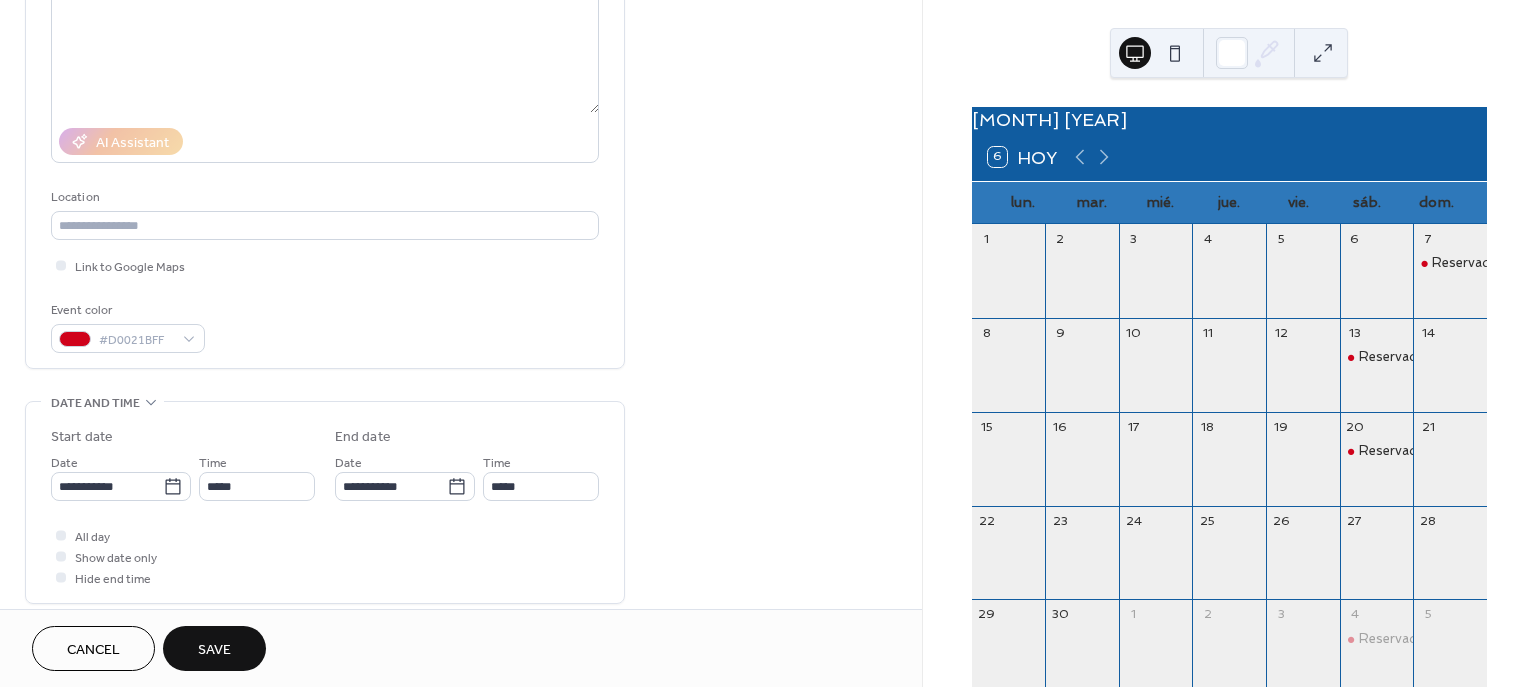 click on "Save" at bounding box center (214, 650) 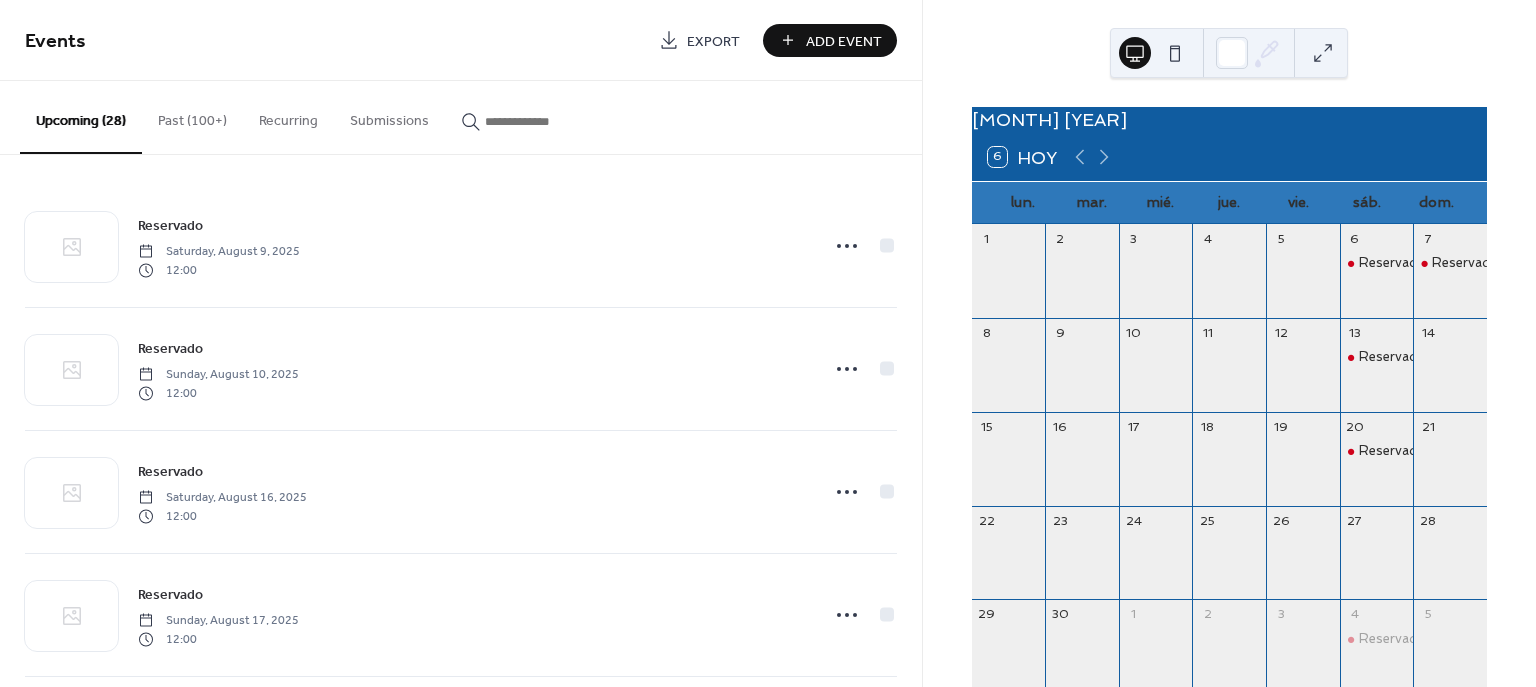 click on "Add Event" at bounding box center (844, 41) 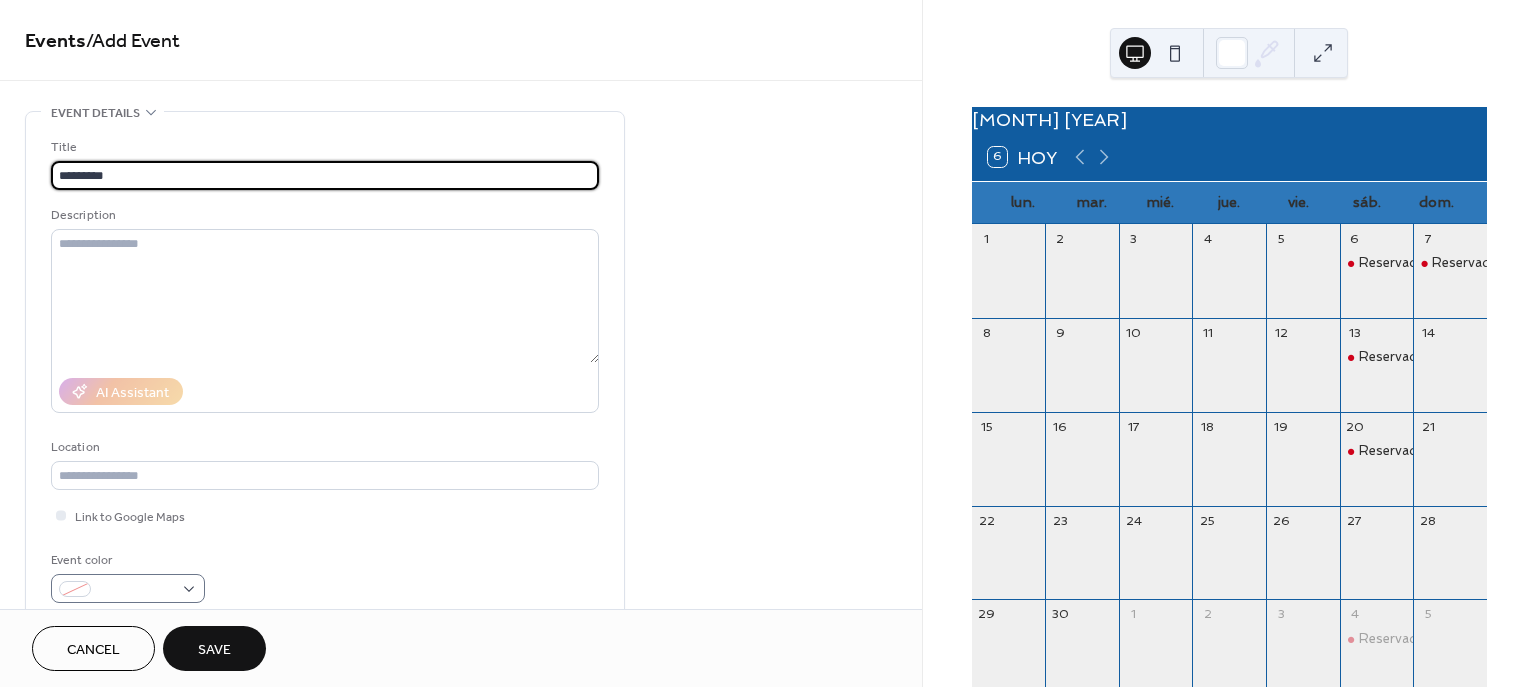 type on "*********" 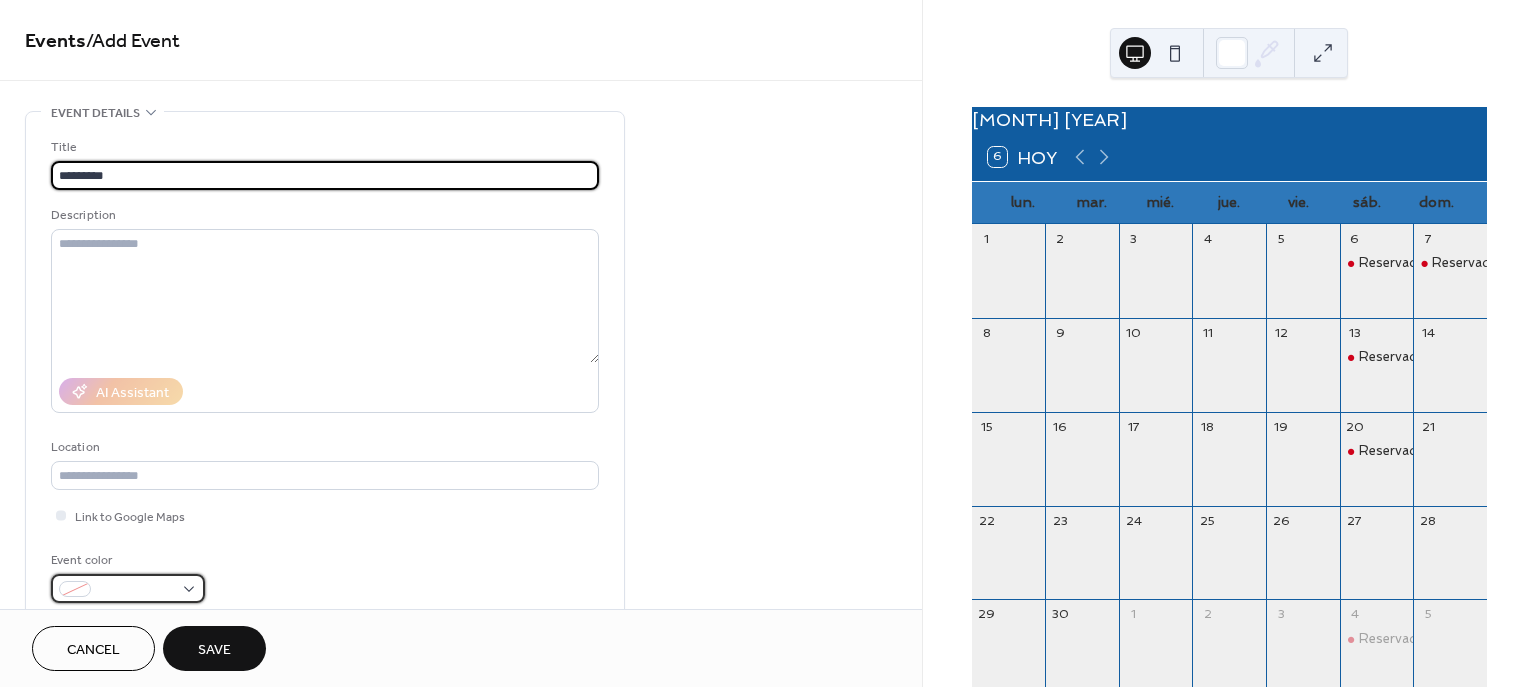 click at bounding box center [128, 588] 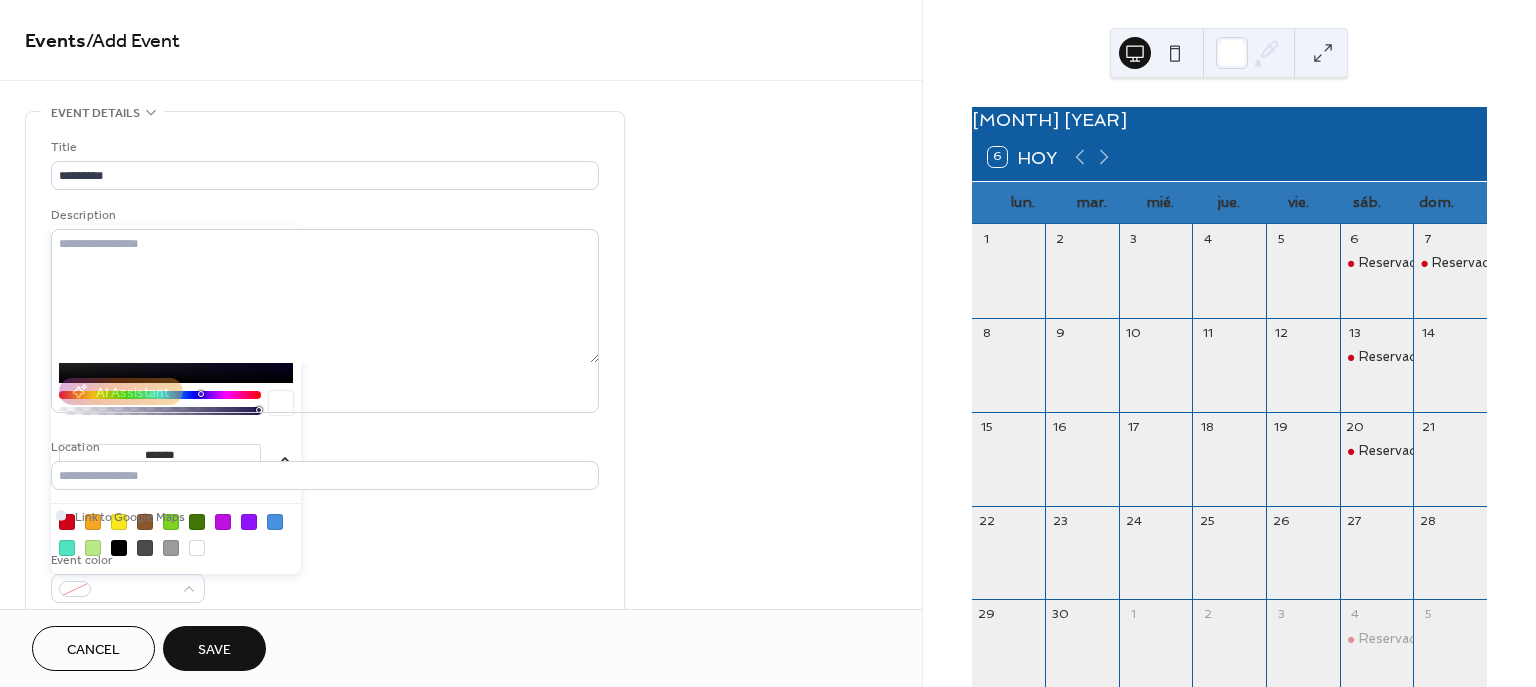 click at bounding box center [67, 522] 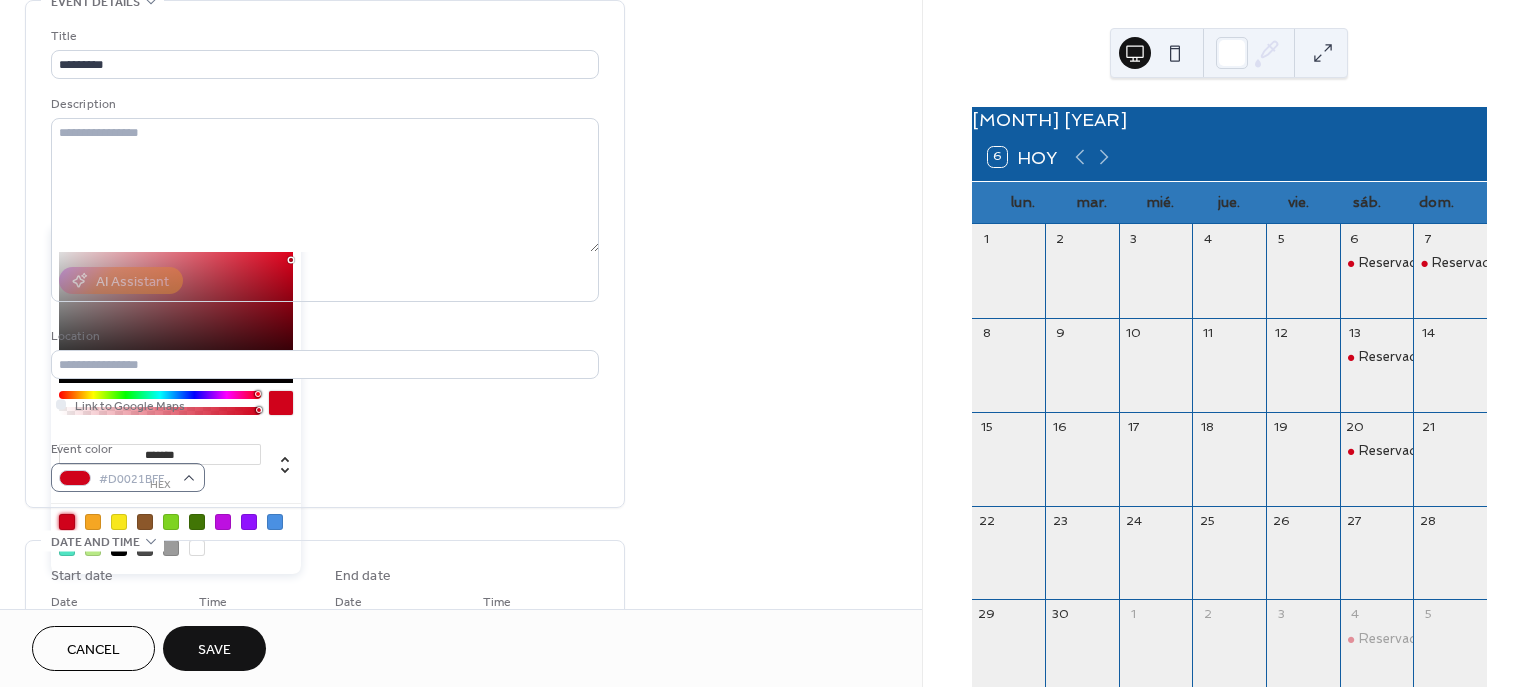 scroll, scrollTop: 125, scrollLeft: 0, axis: vertical 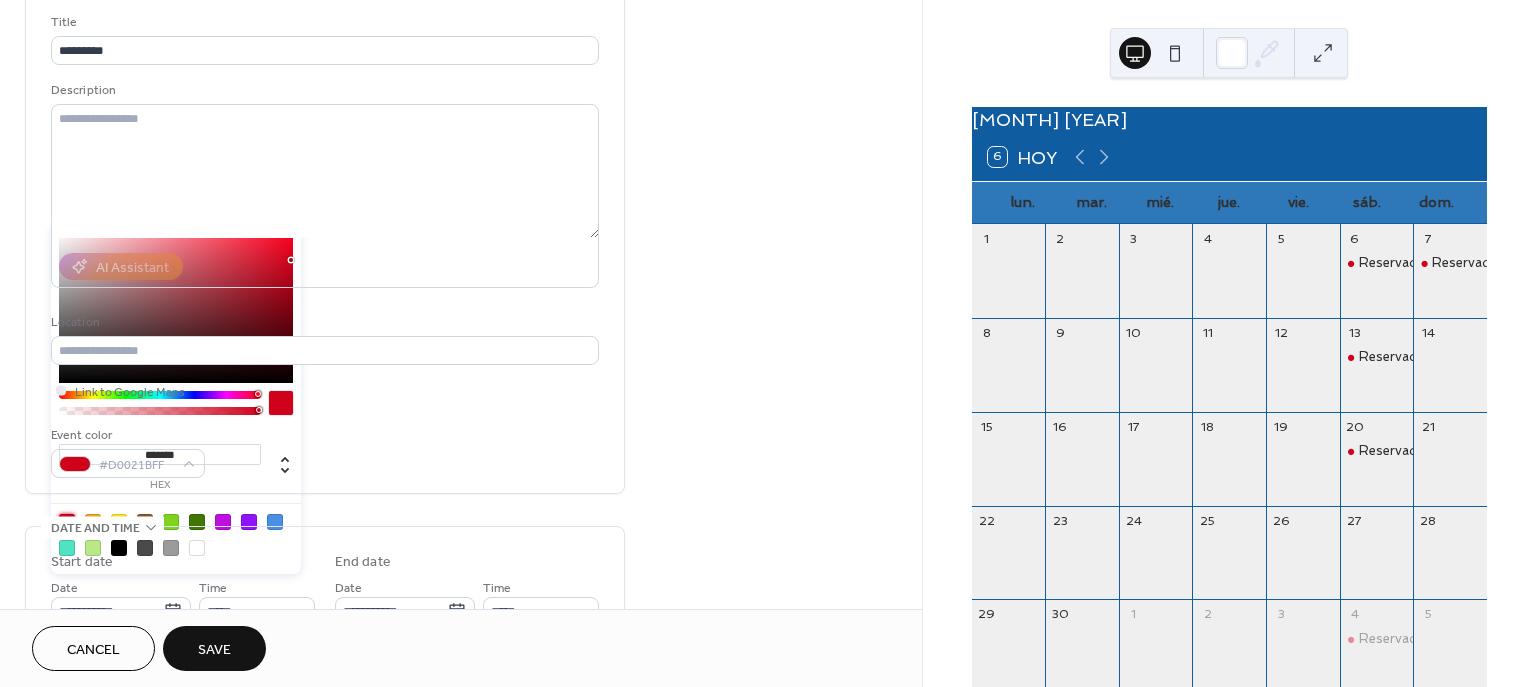 click on "**********" at bounding box center [461, 595] 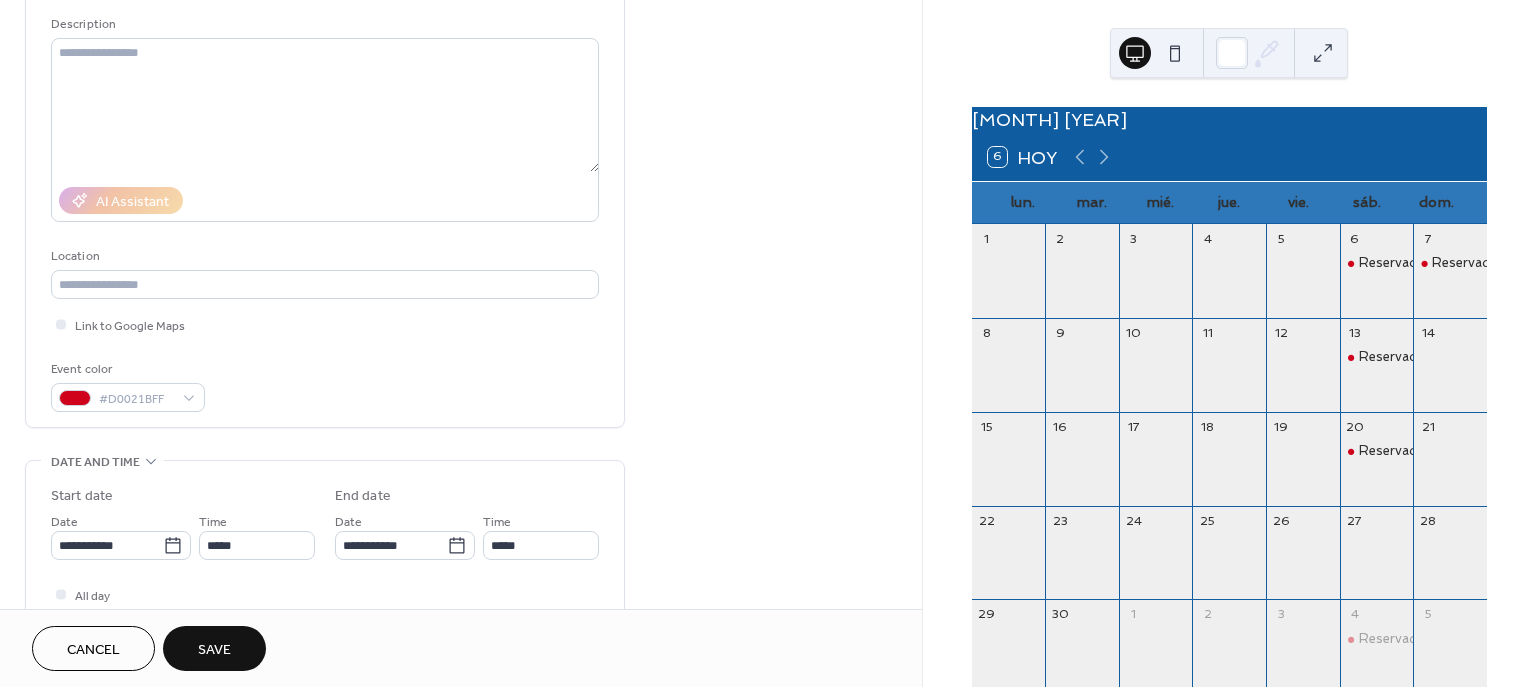 scroll, scrollTop: 250, scrollLeft: 0, axis: vertical 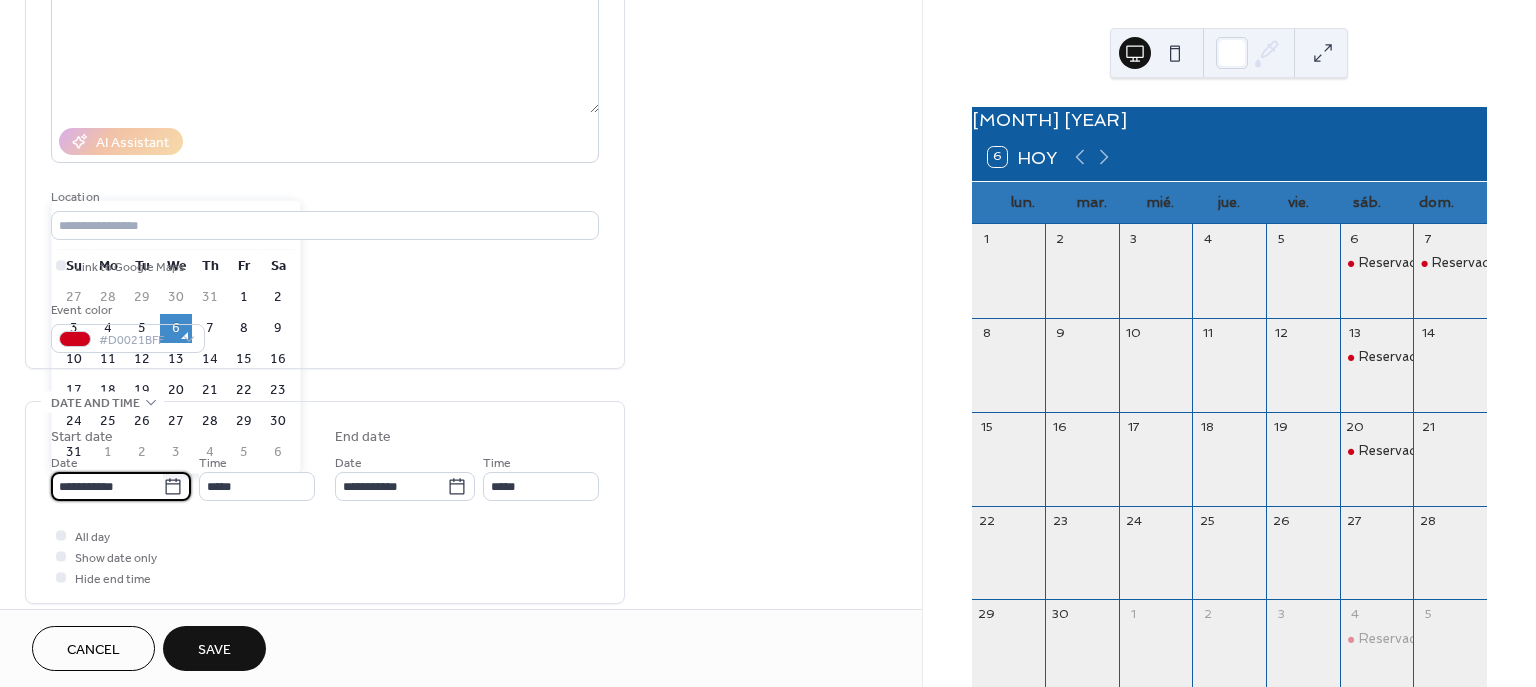 click on "**********" at bounding box center (107, 486) 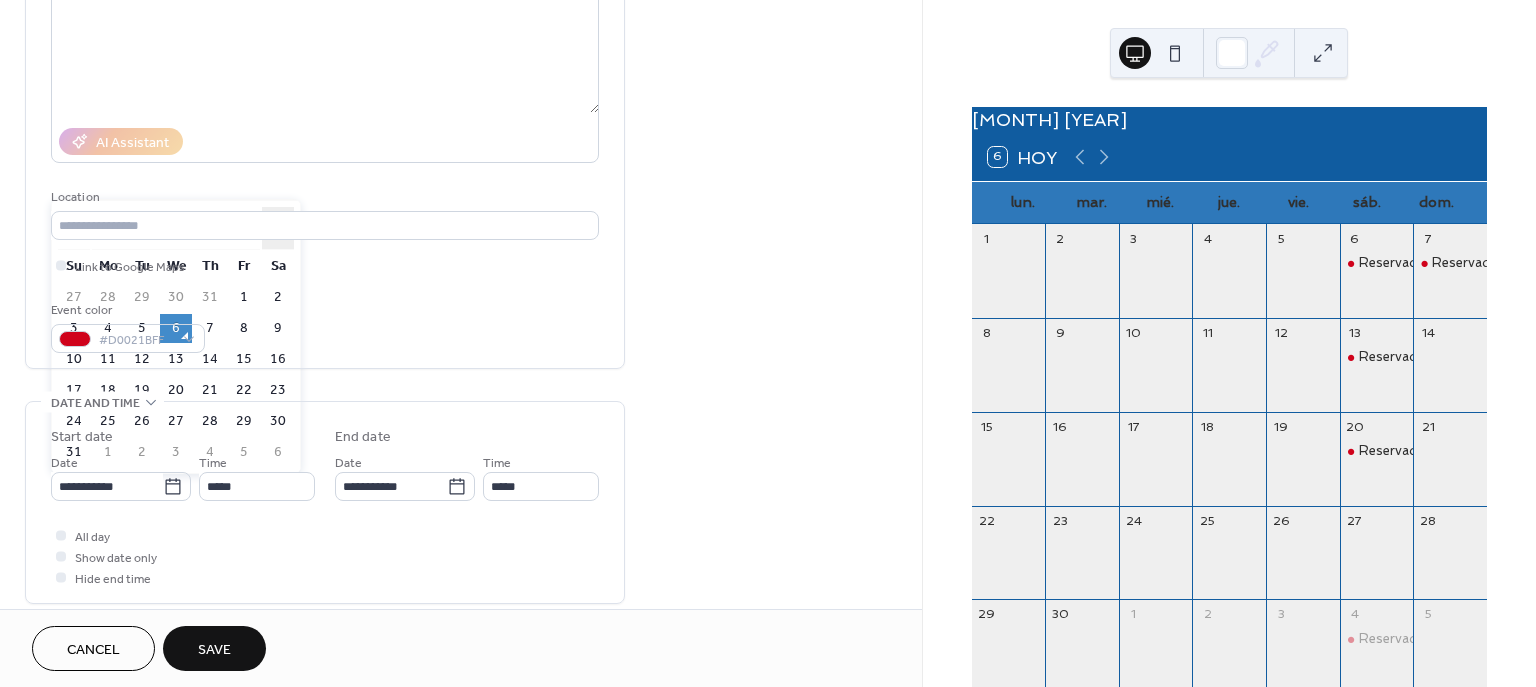 click on "›" at bounding box center [278, 228] 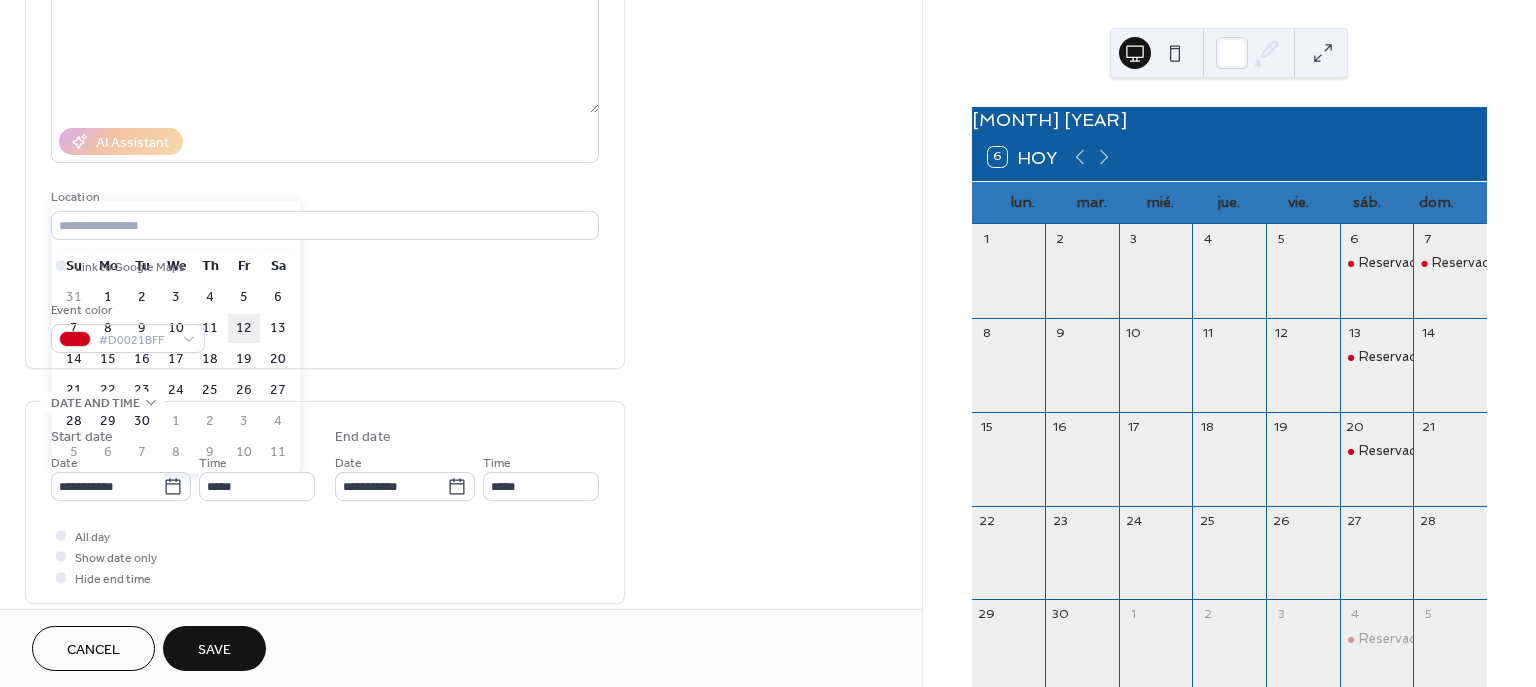 click on "12" at bounding box center [244, 328] 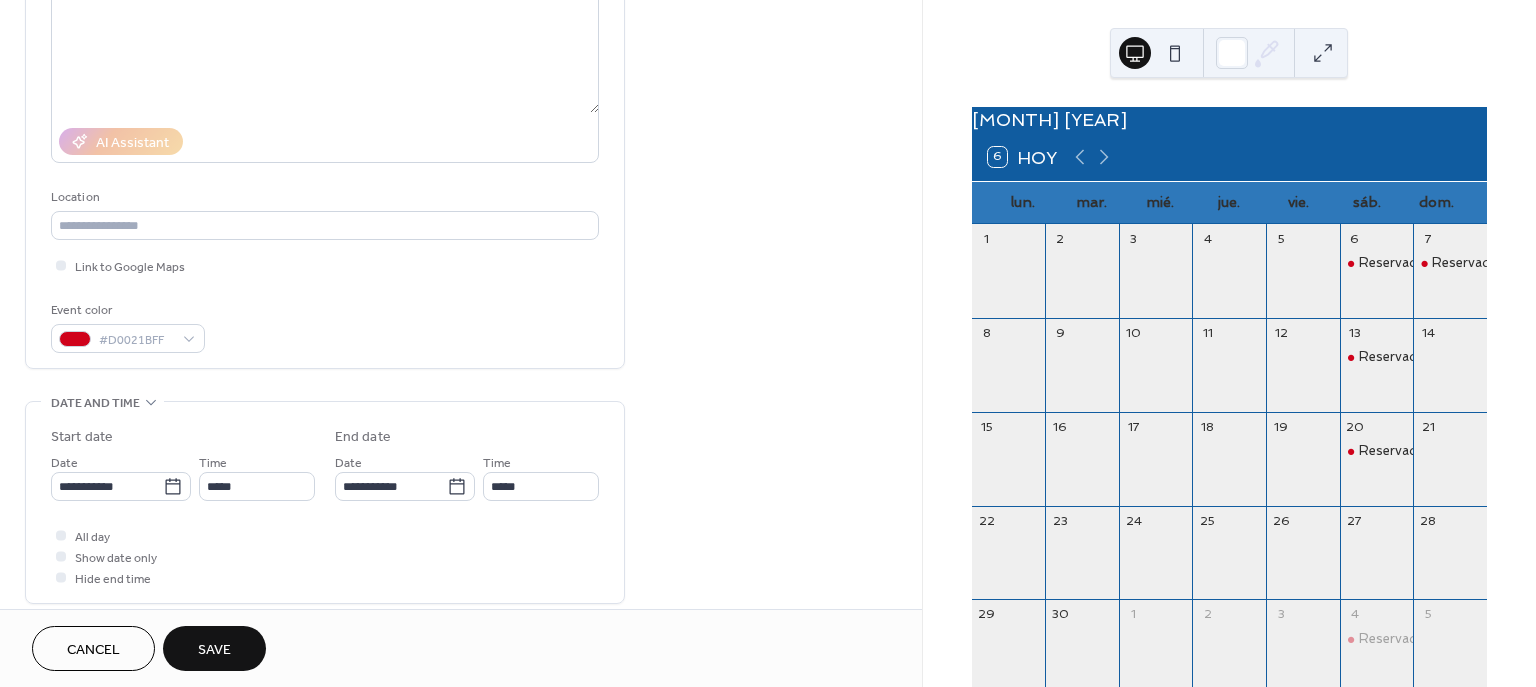 click on "Save" at bounding box center [214, 650] 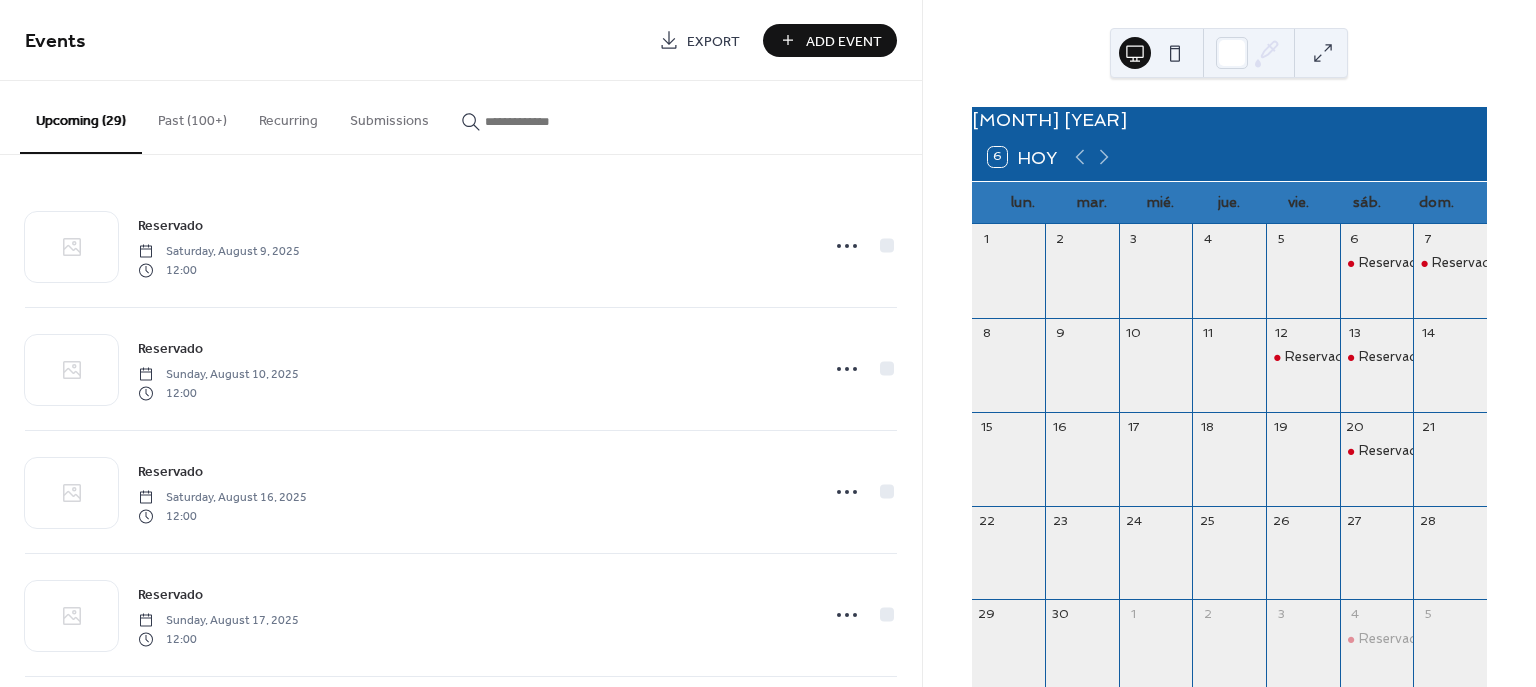 click on "Add Event" at bounding box center (844, 41) 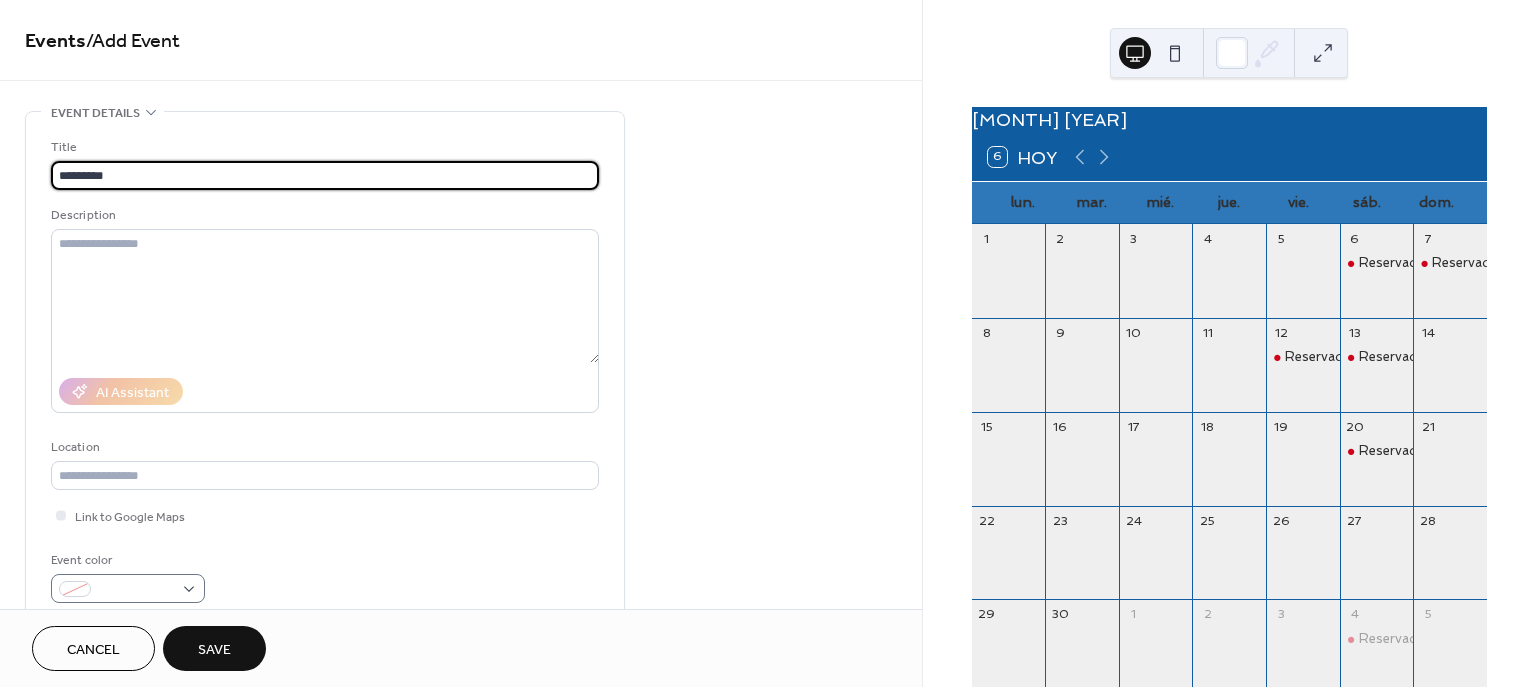 type on "*********" 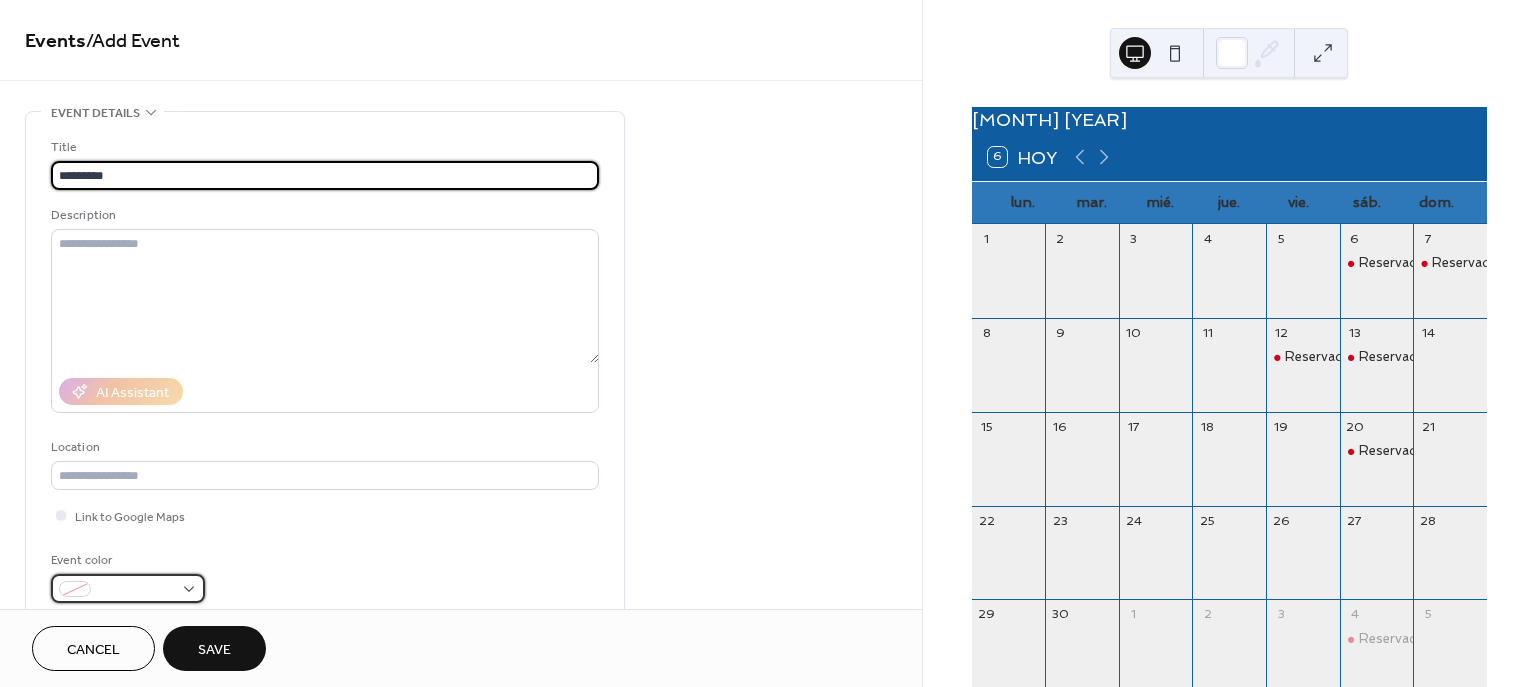click at bounding box center (136, 590) 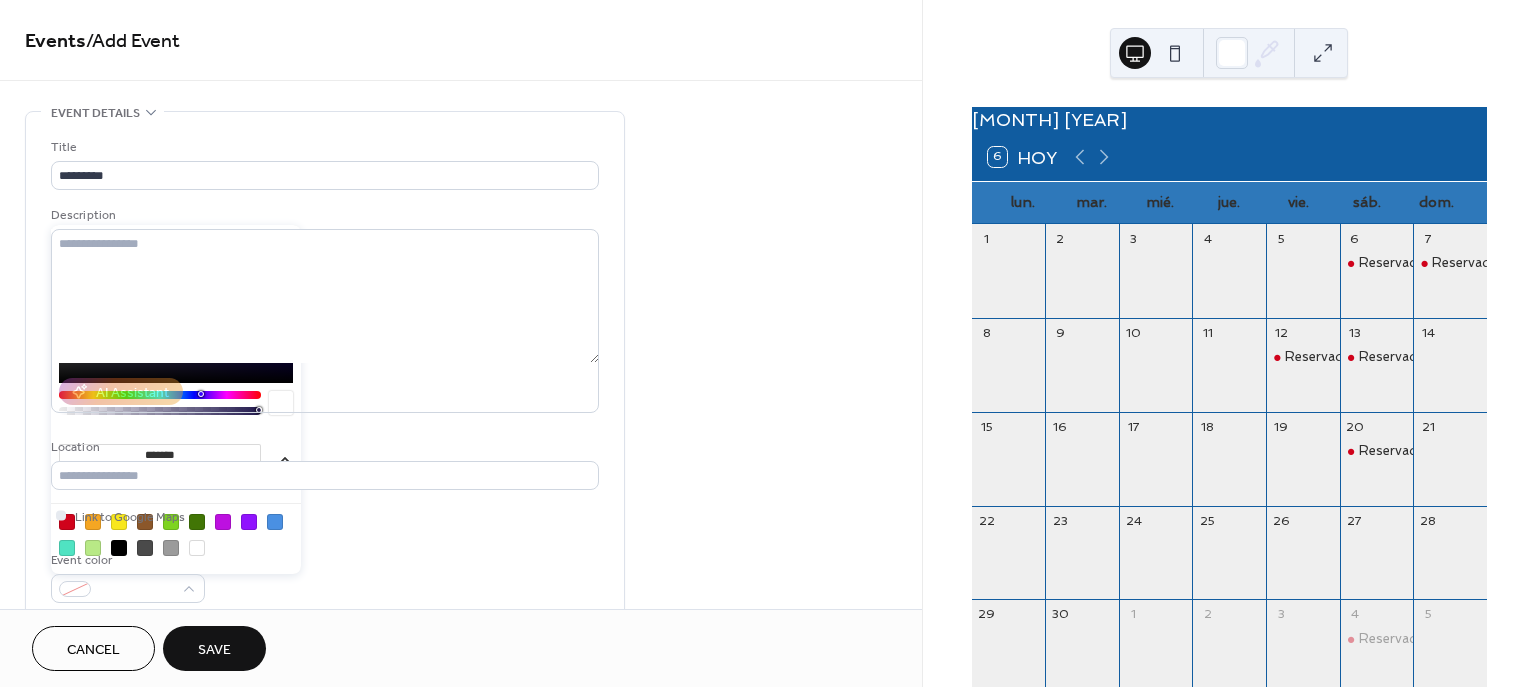 click at bounding box center [67, 522] 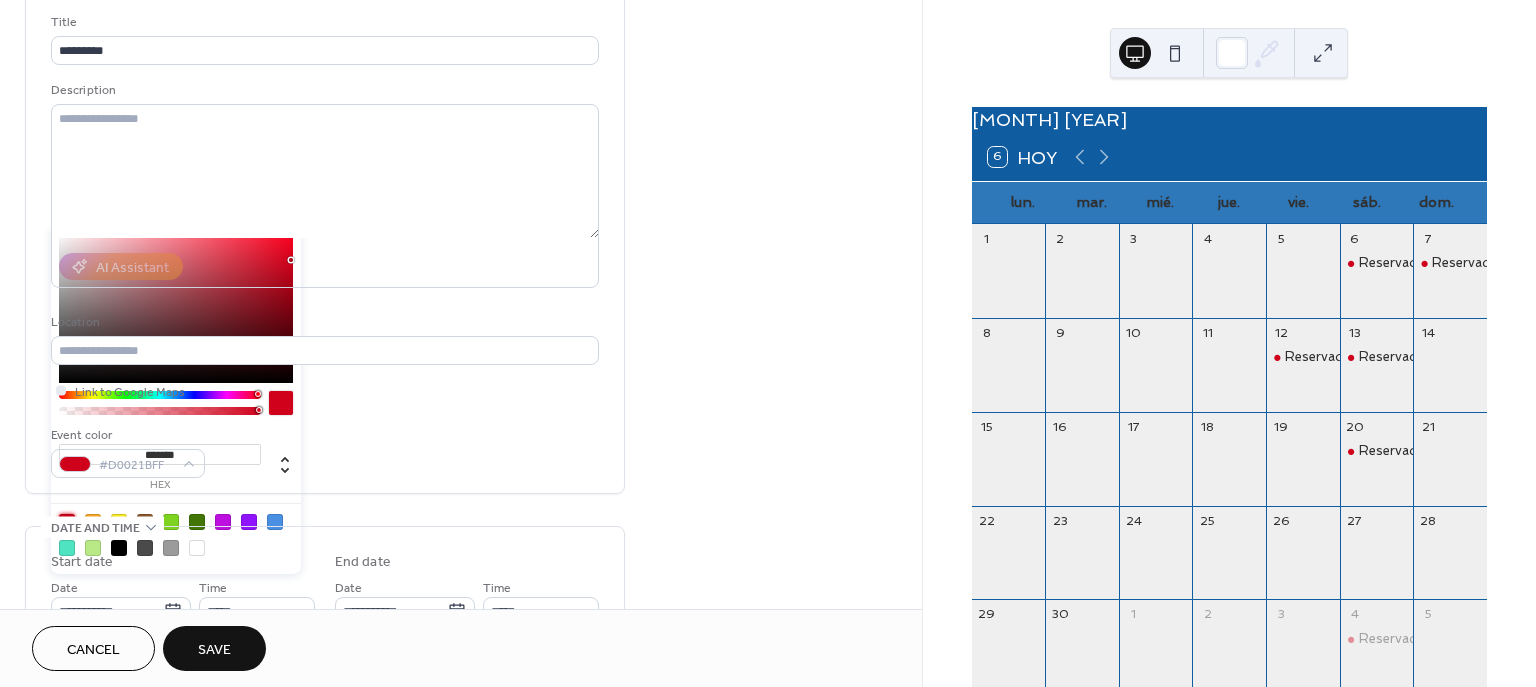 scroll, scrollTop: 250, scrollLeft: 0, axis: vertical 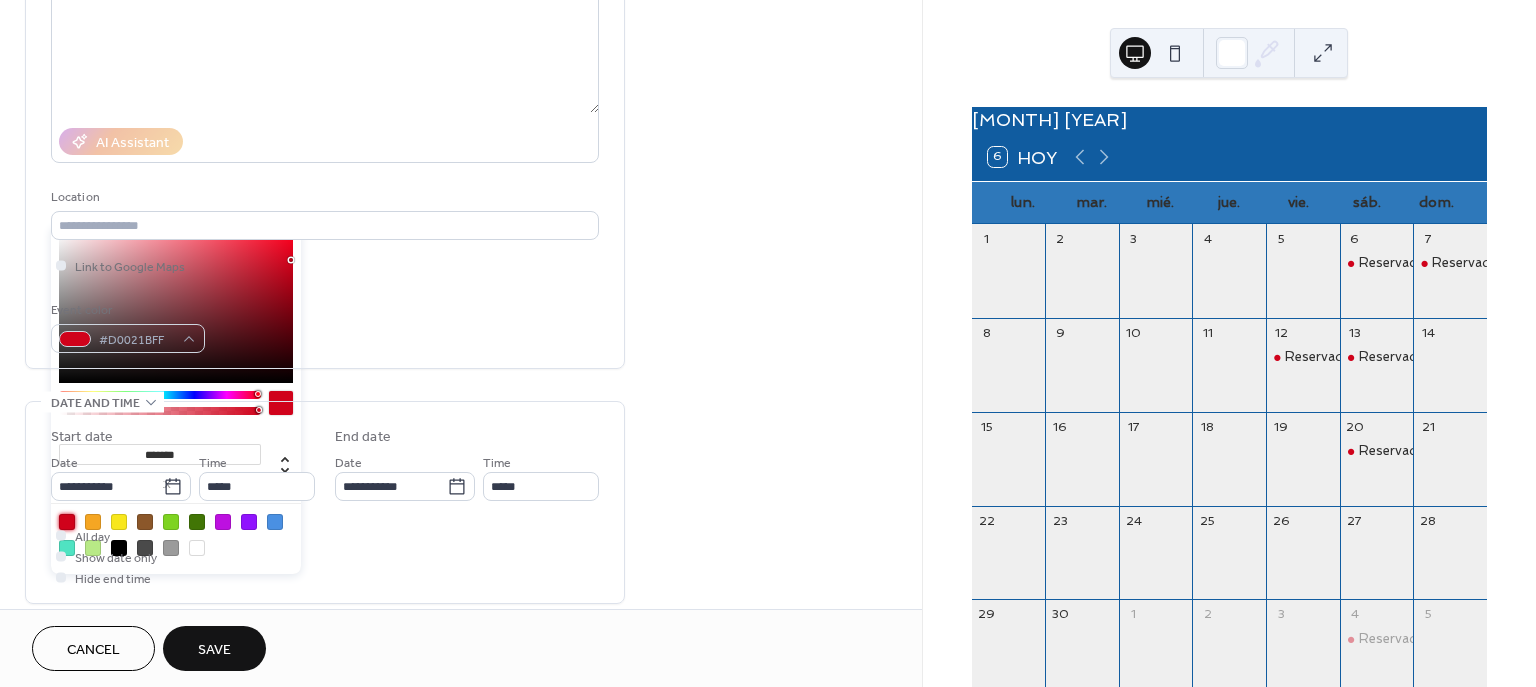 click on "**********" at bounding box center [461, 470] 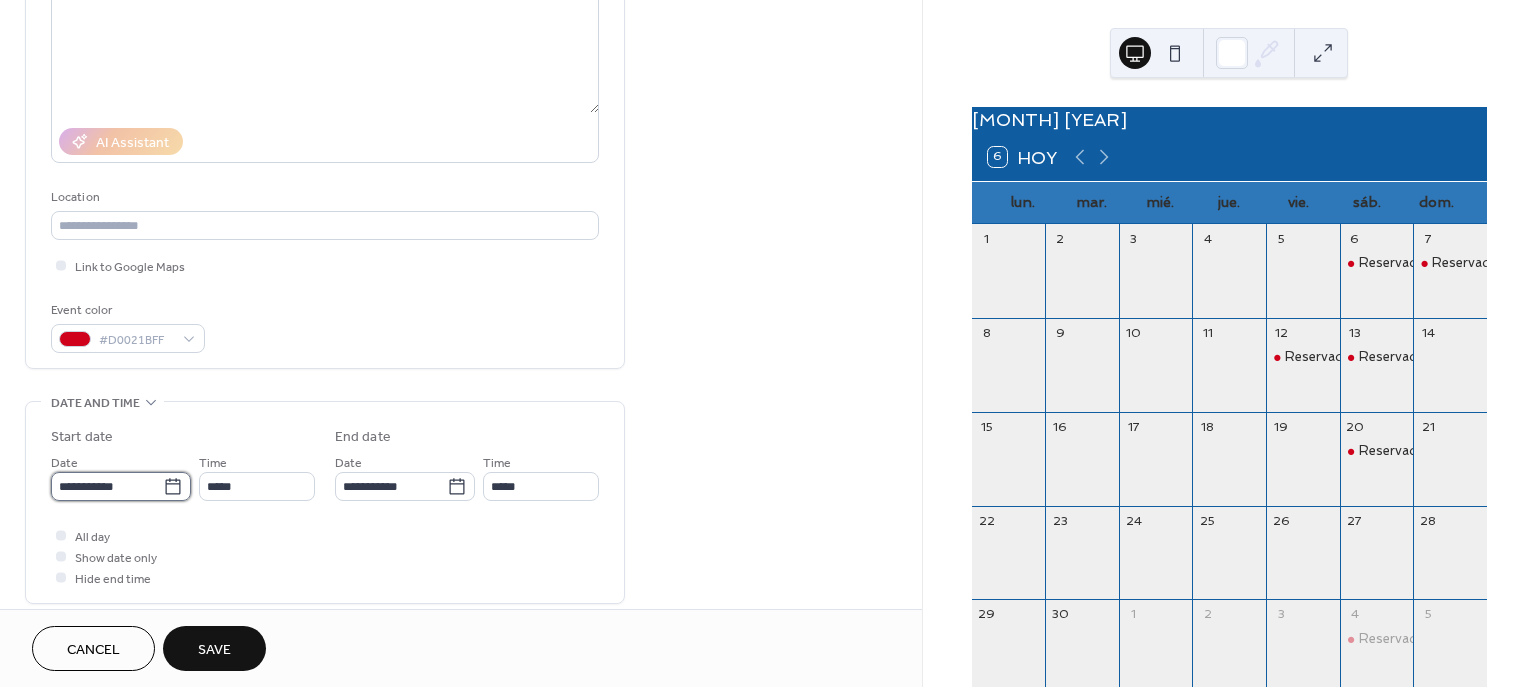 click on "**********" at bounding box center [107, 486] 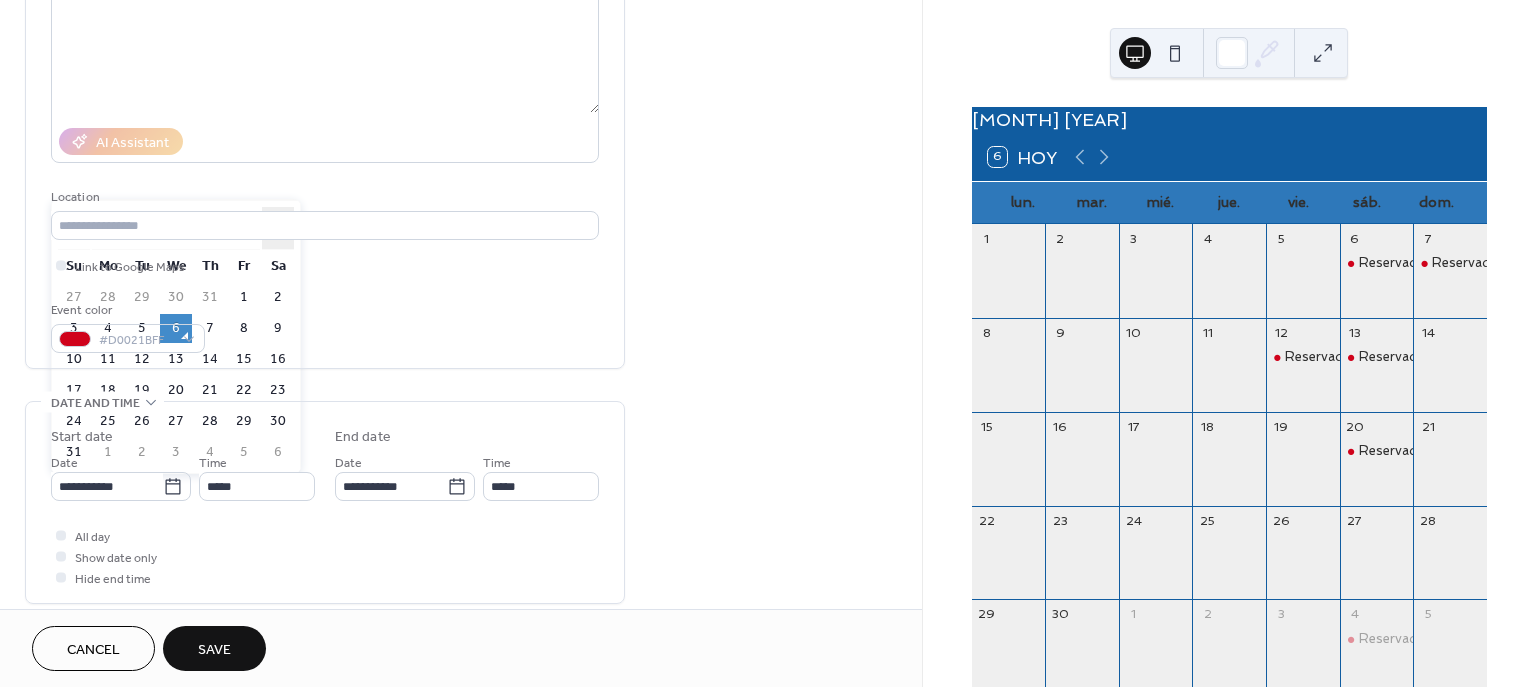 click on "›" at bounding box center [278, 228] 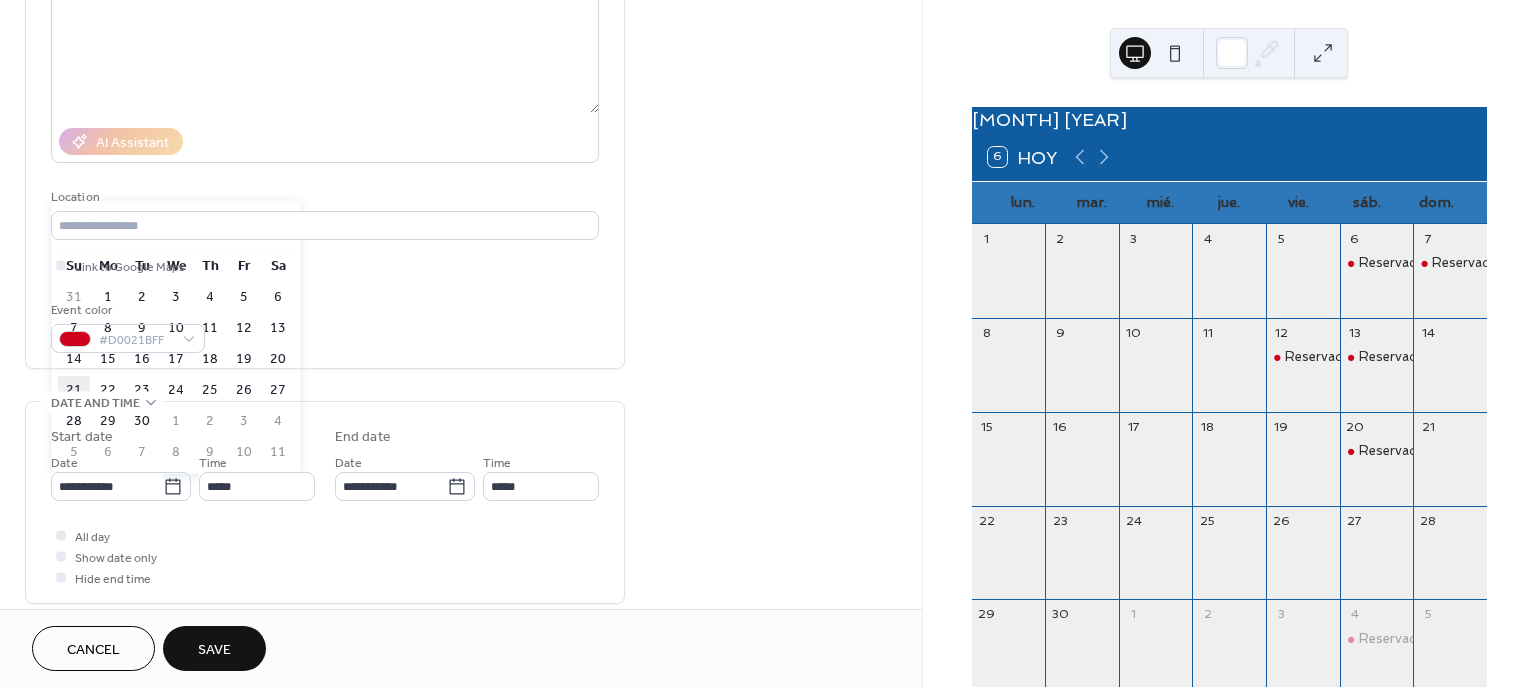 click on "21" at bounding box center [74, 390] 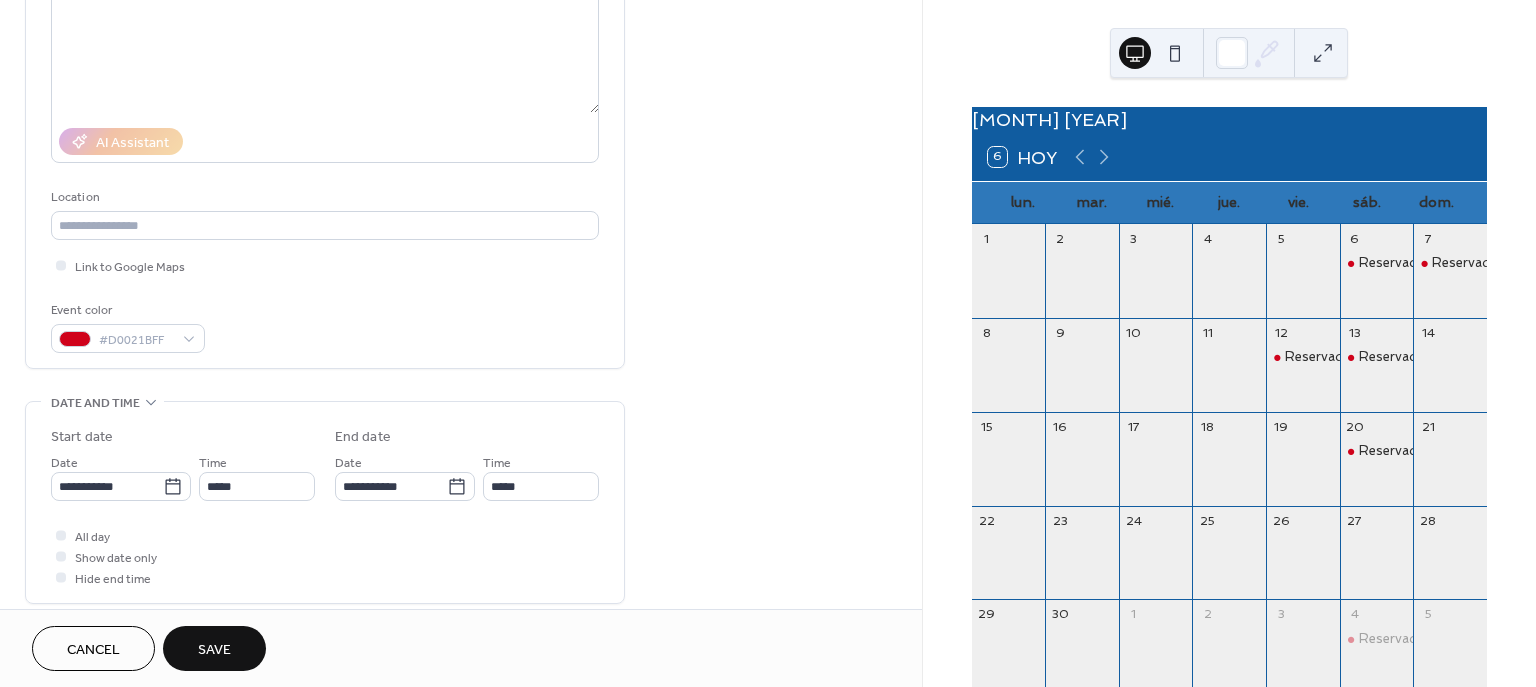 click on "Save" at bounding box center (214, 650) 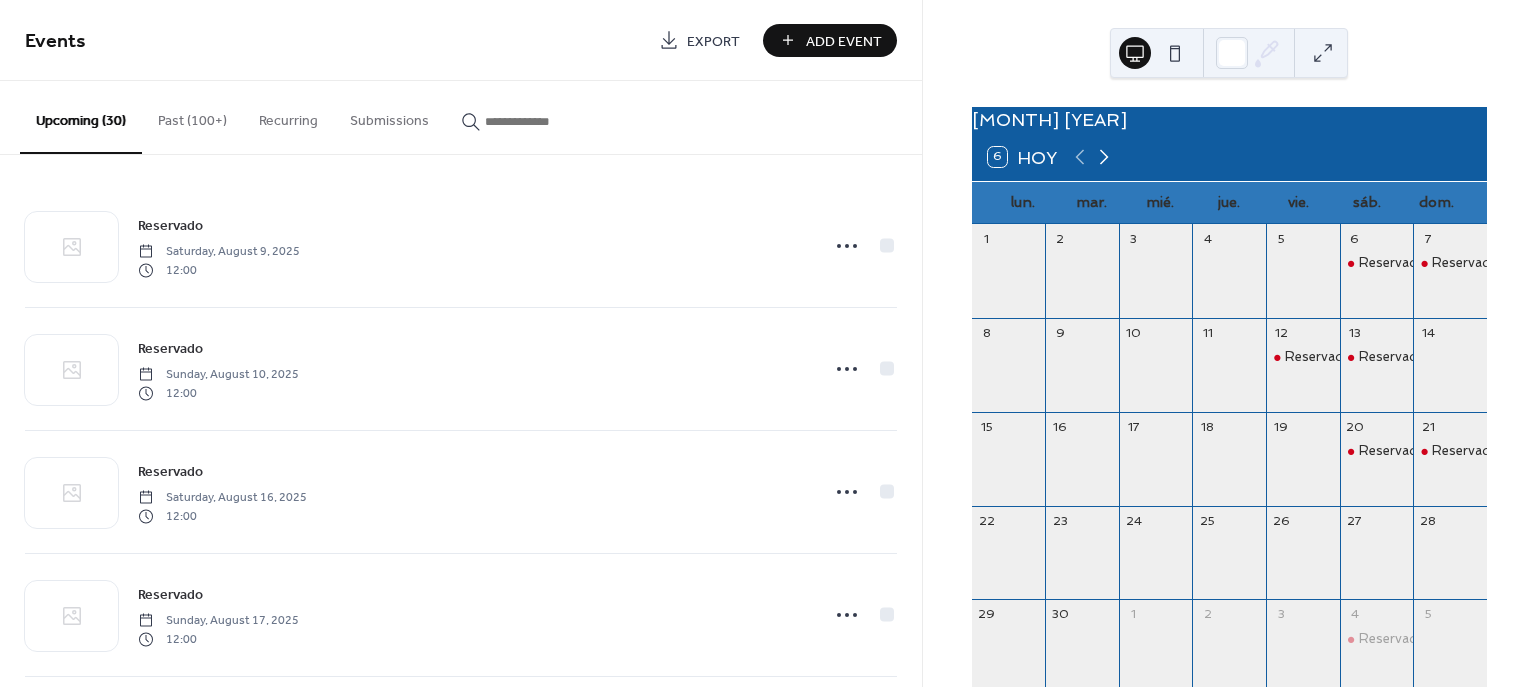 click 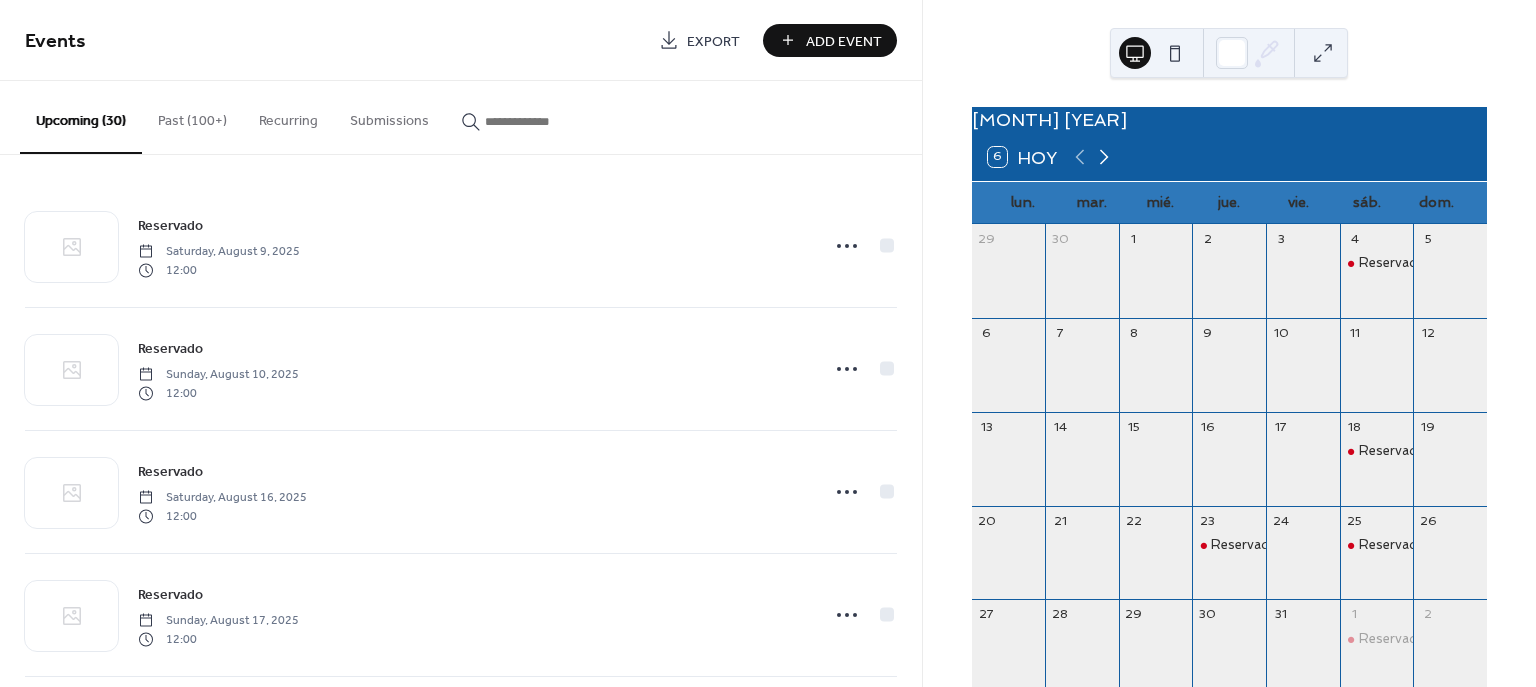 click 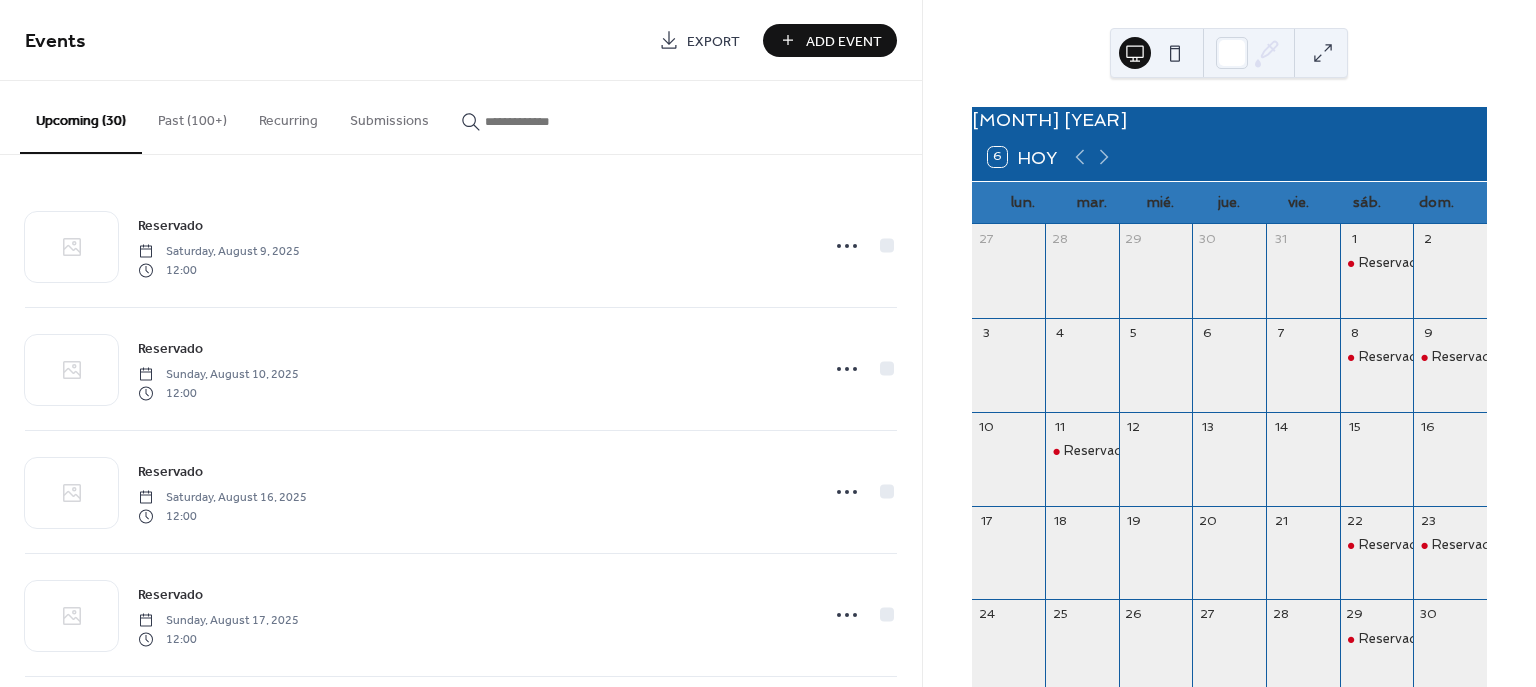 click on "Add Event" at bounding box center [844, 41] 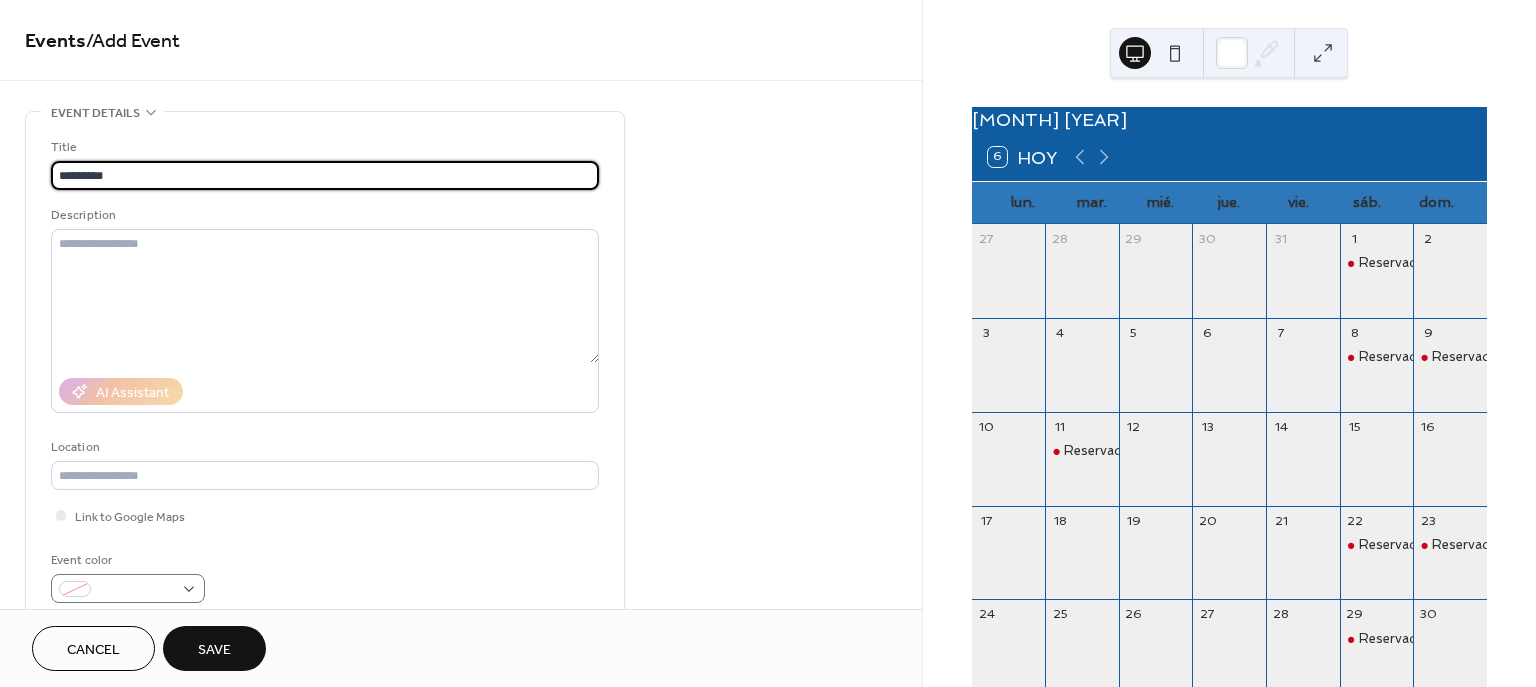 type on "*********" 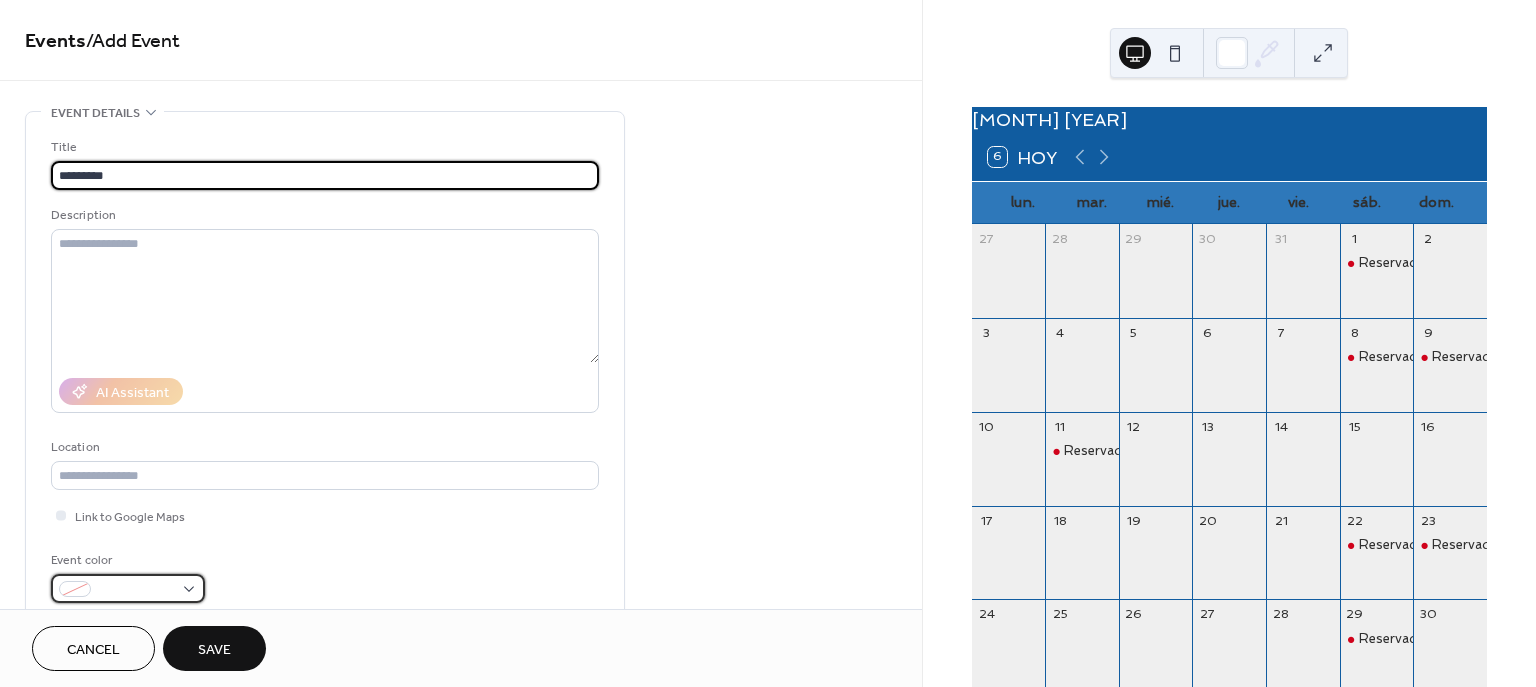 click at bounding box center [136, 590] 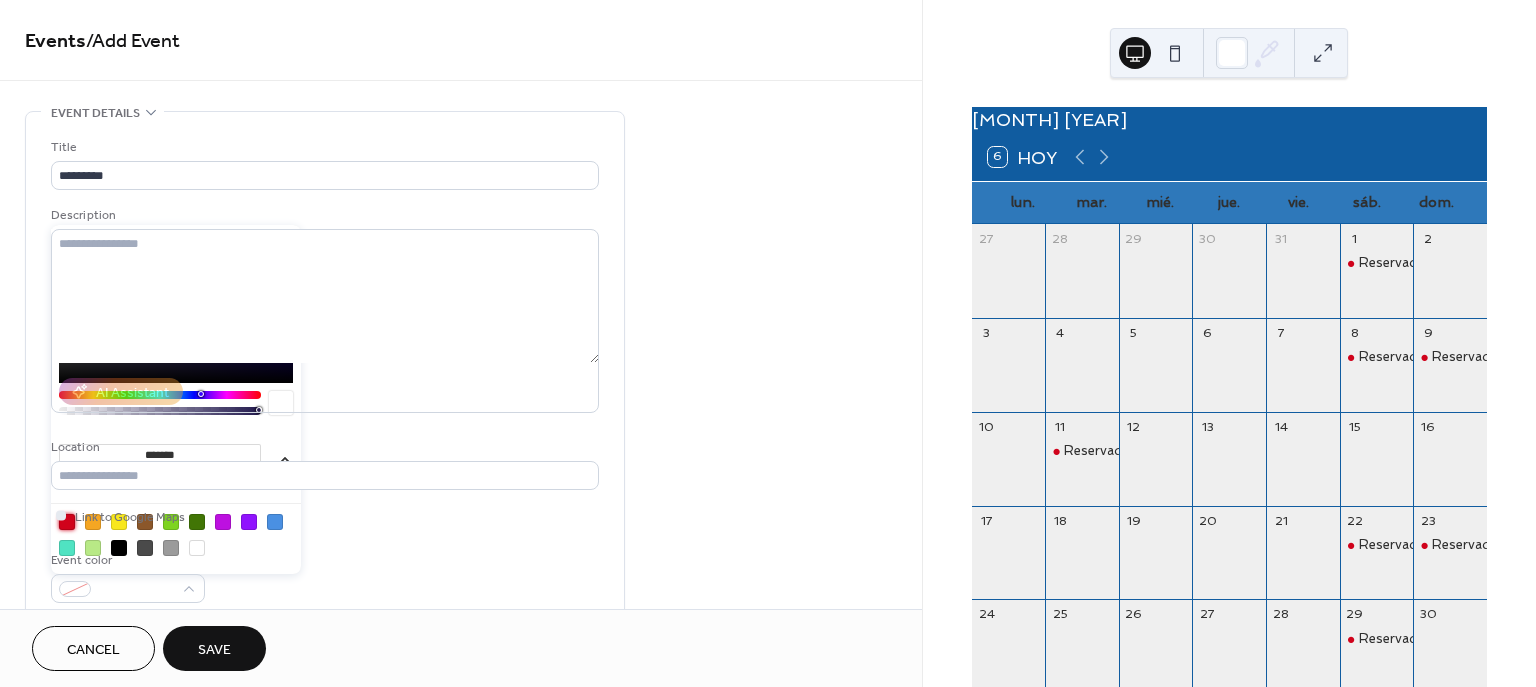click at bounding box center (67, 522) 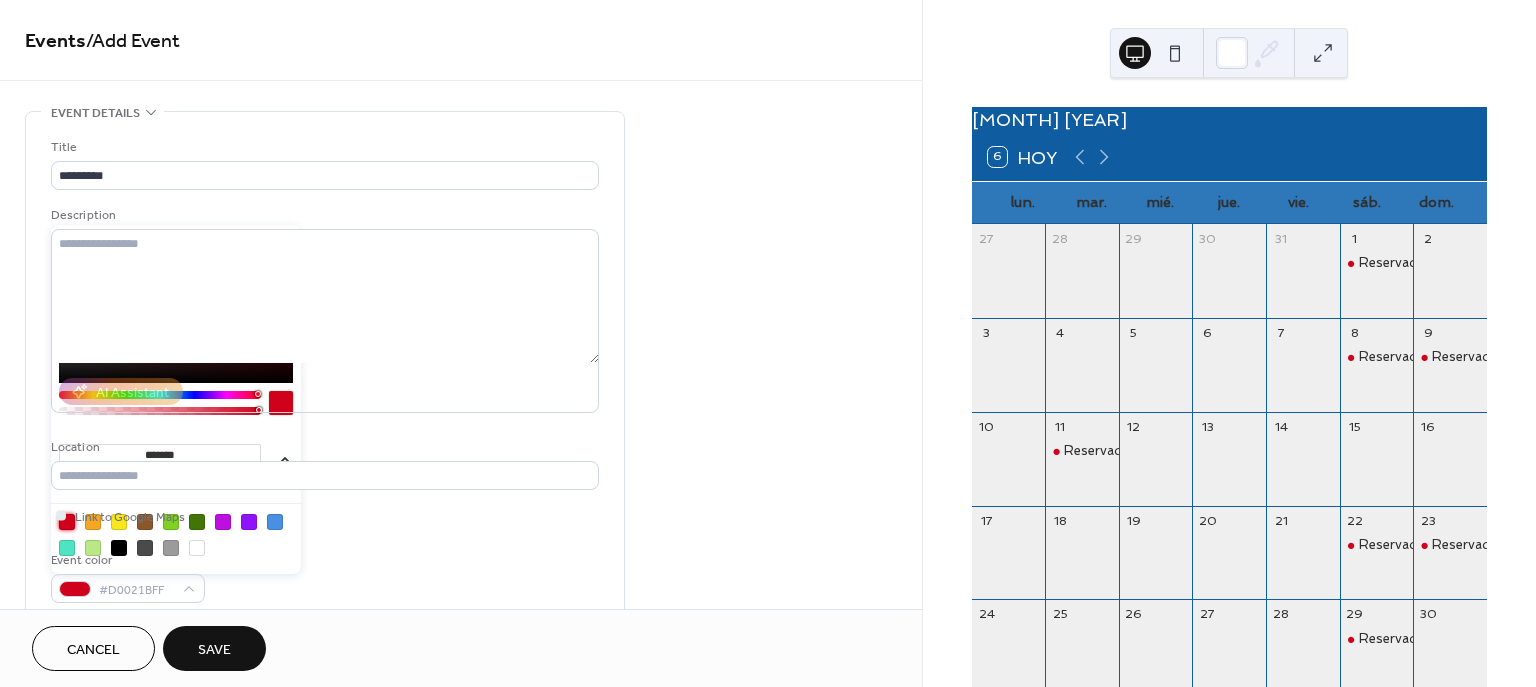 click on "**********" at bounding box center [461, 720] 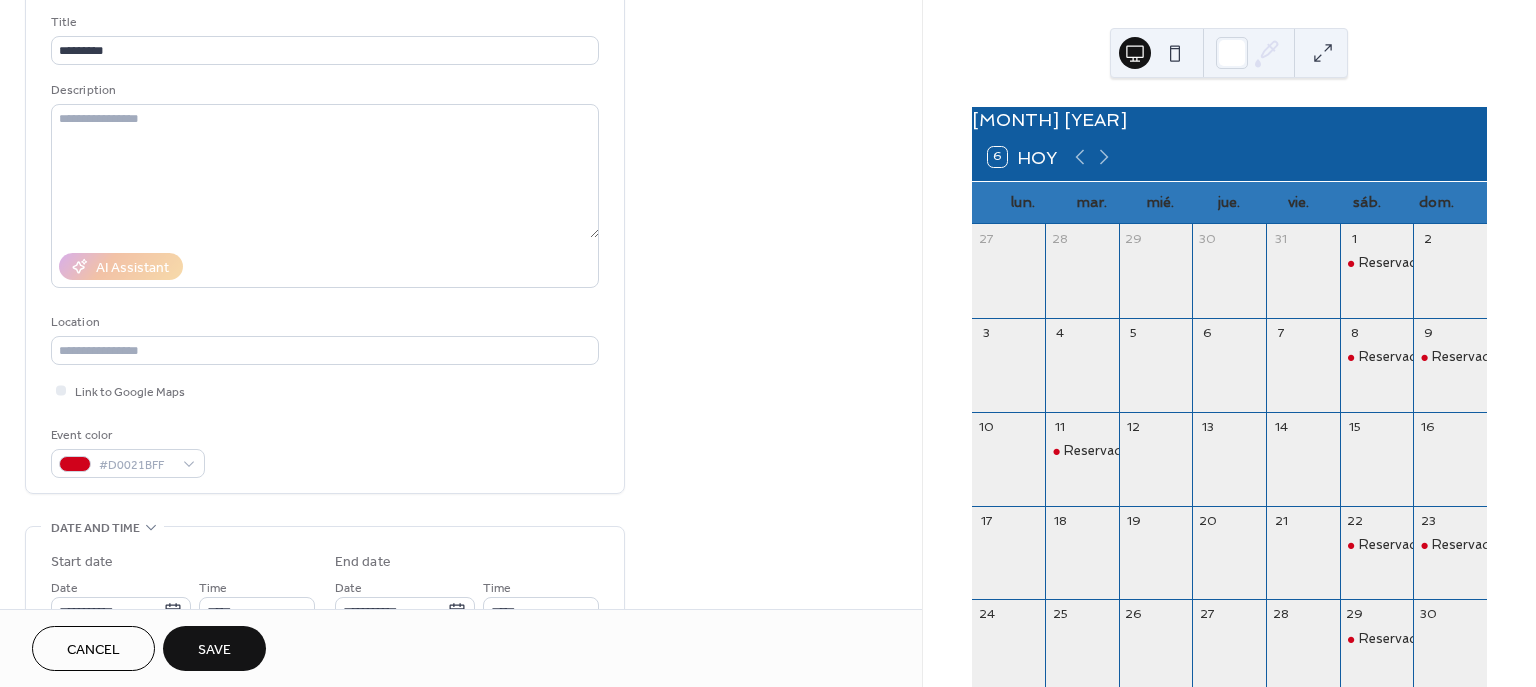 scroll, scrollTop: 250, scrollLeft: 0, axis: vertical 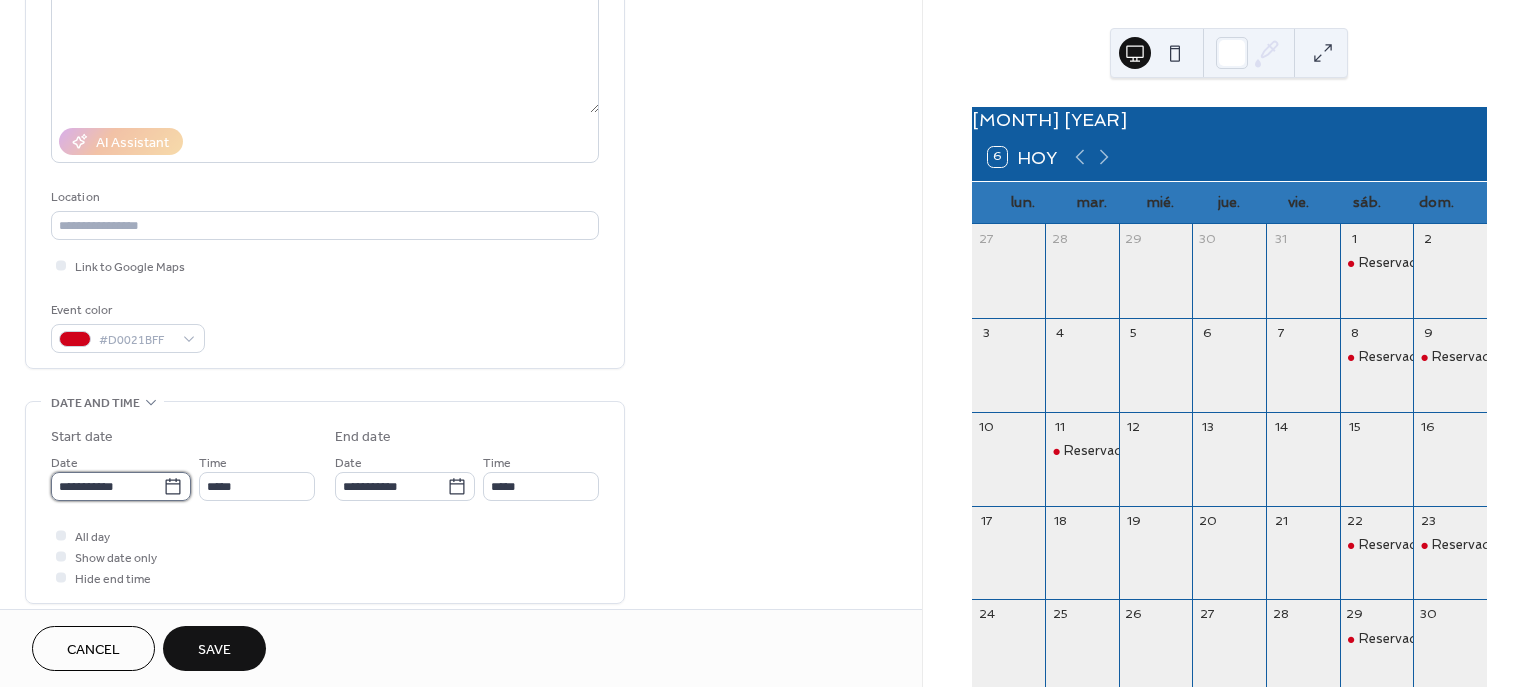 click on "**********" at bounding box center (107, 486) 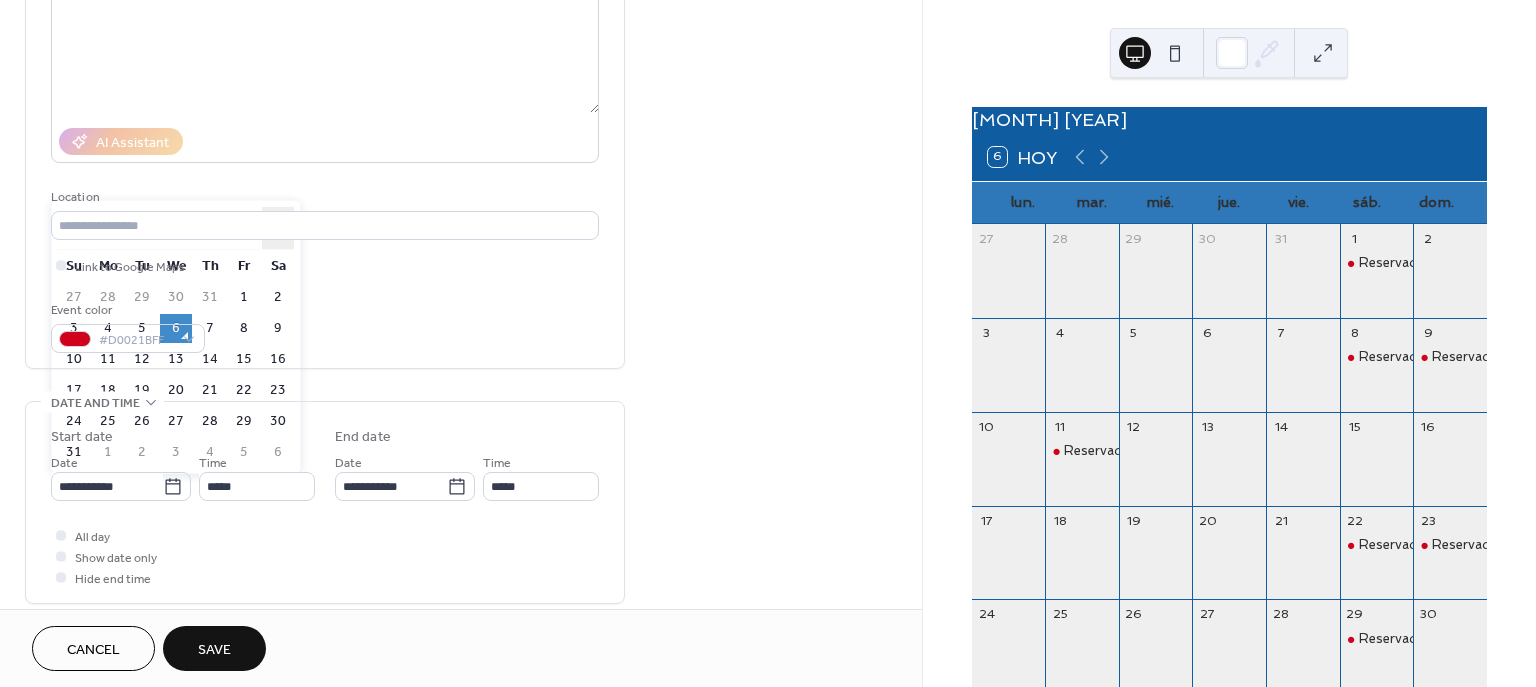 click on "›" at bounding box center (278, 228) 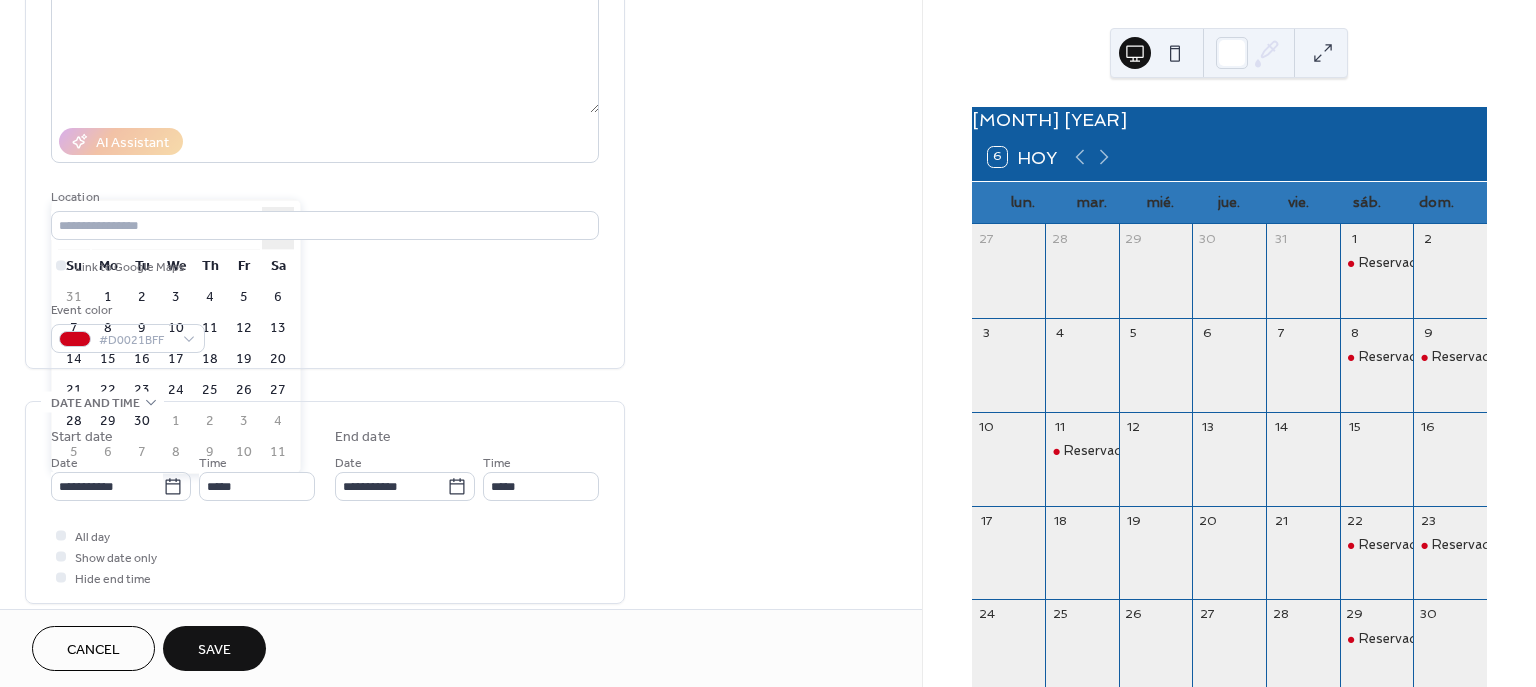 click on "›" at bounding box center [278, 228] 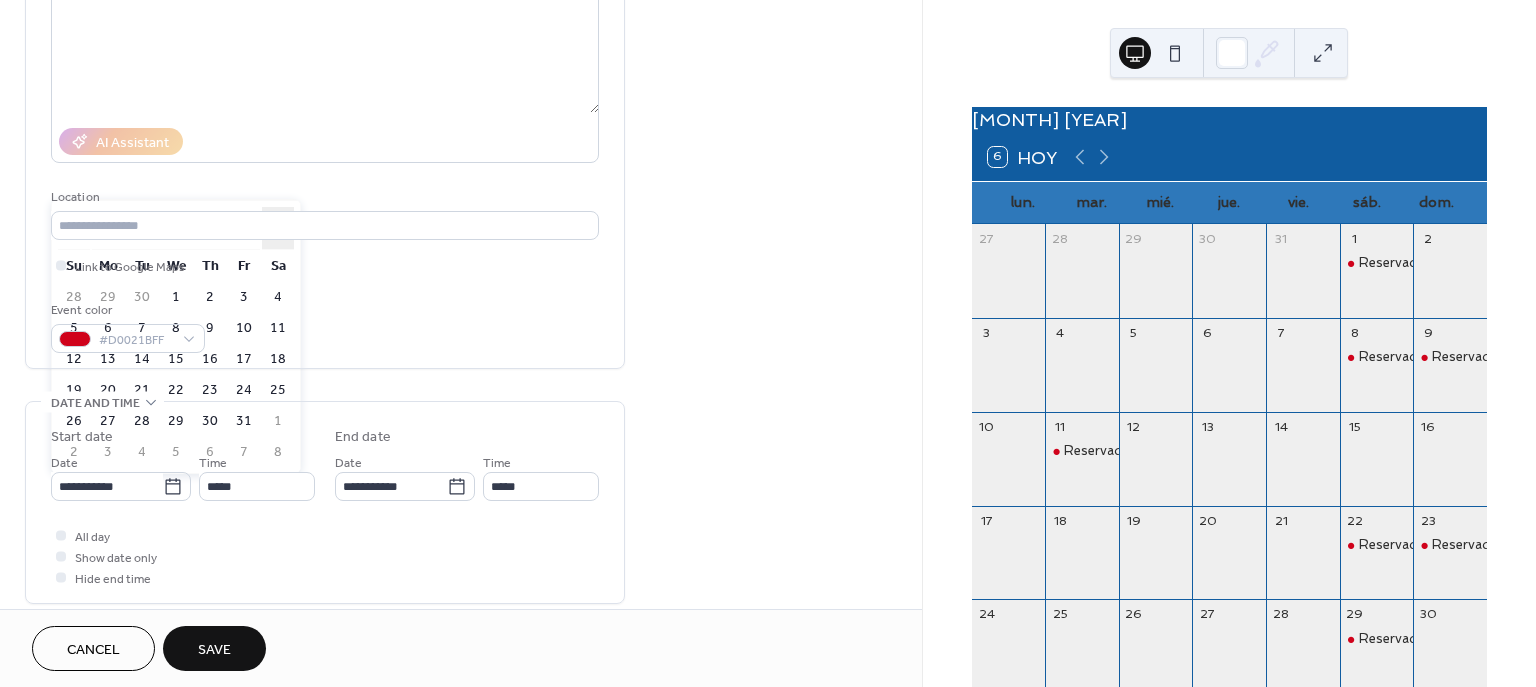click on "›" at bounding box center [278, 228] 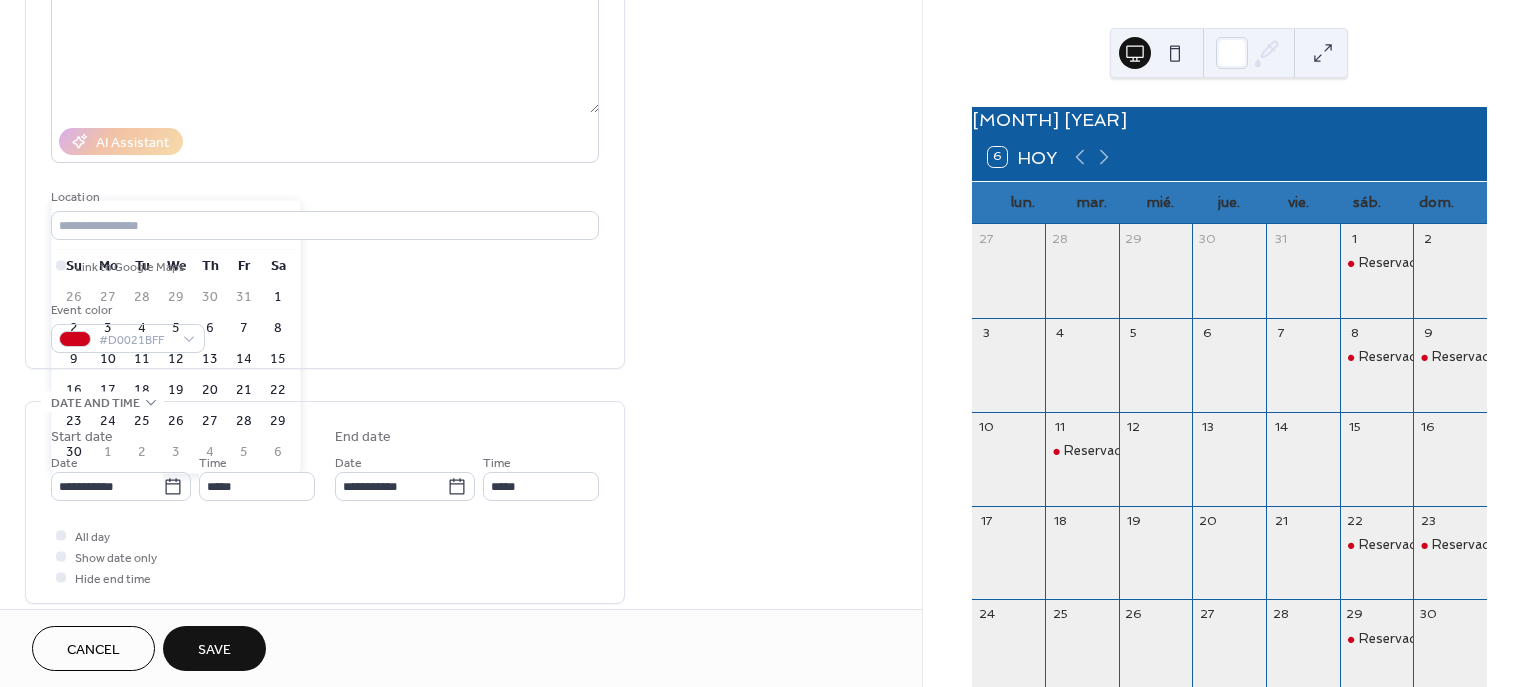 click on "30" at bounding box center [74, 452] 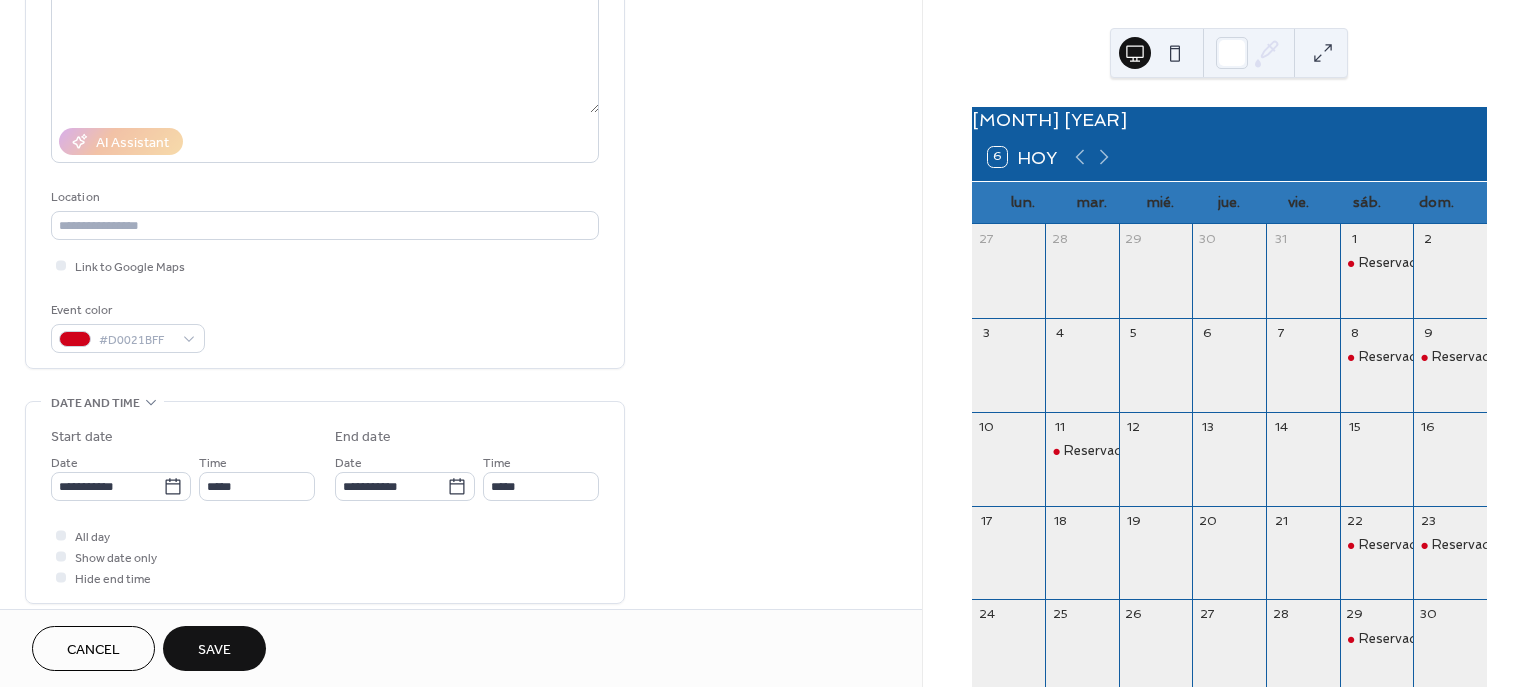 click on "Save" at bounding box center [214, 650] 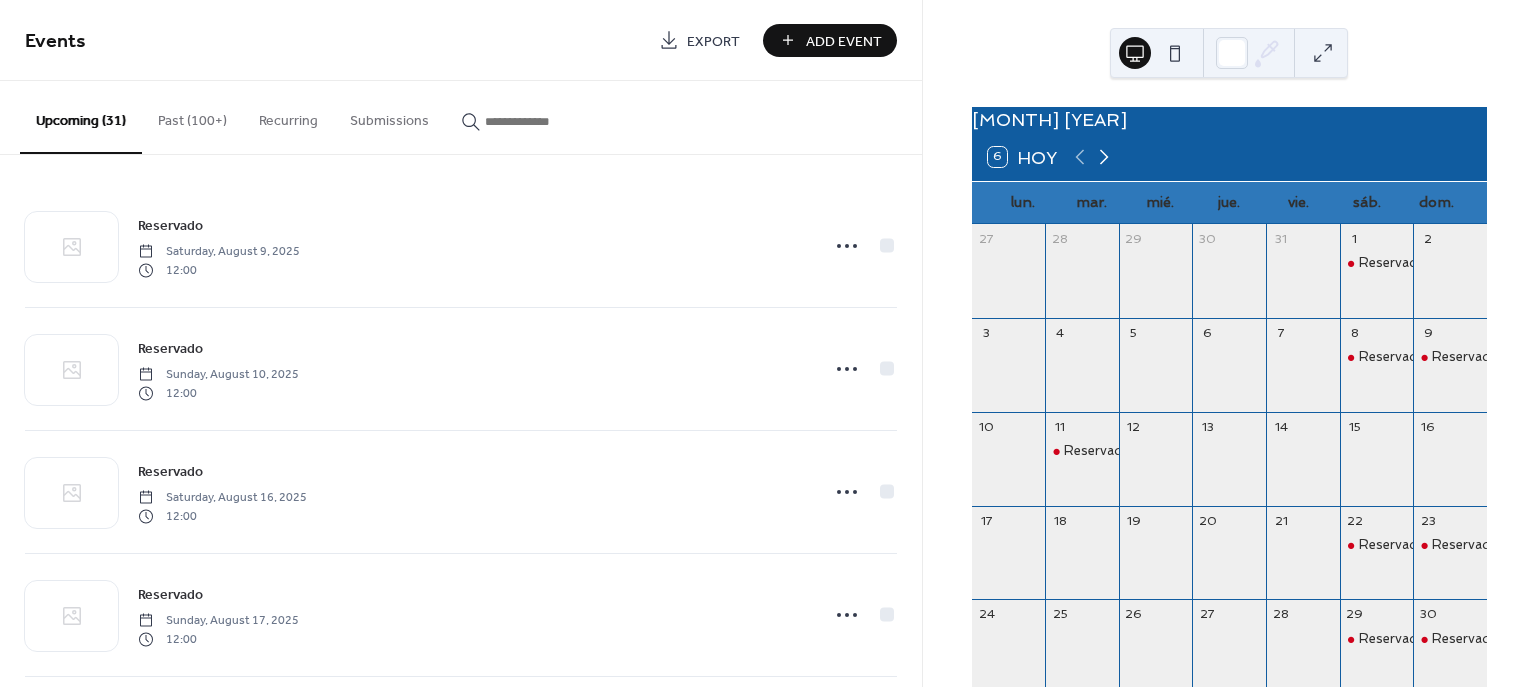 click 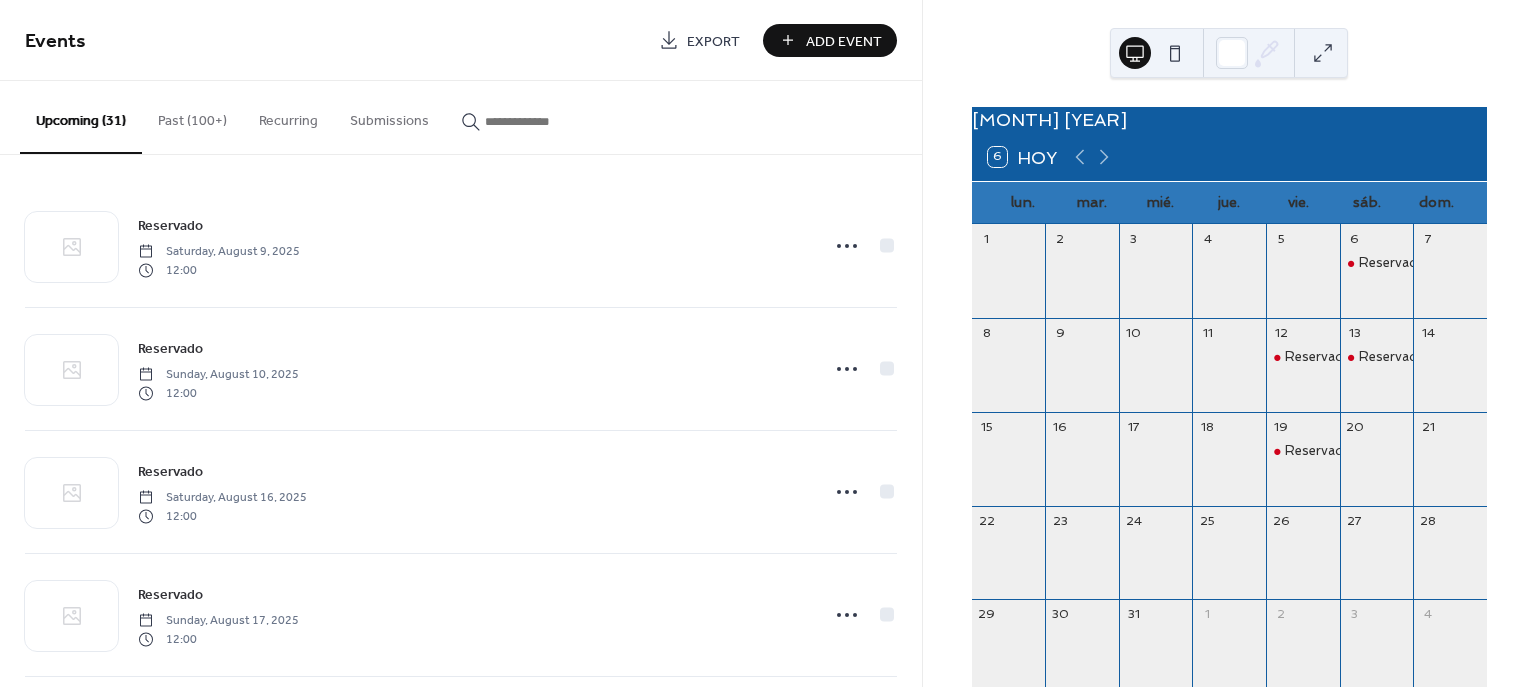 click on "Add Event" at bounding box center [830, 40] 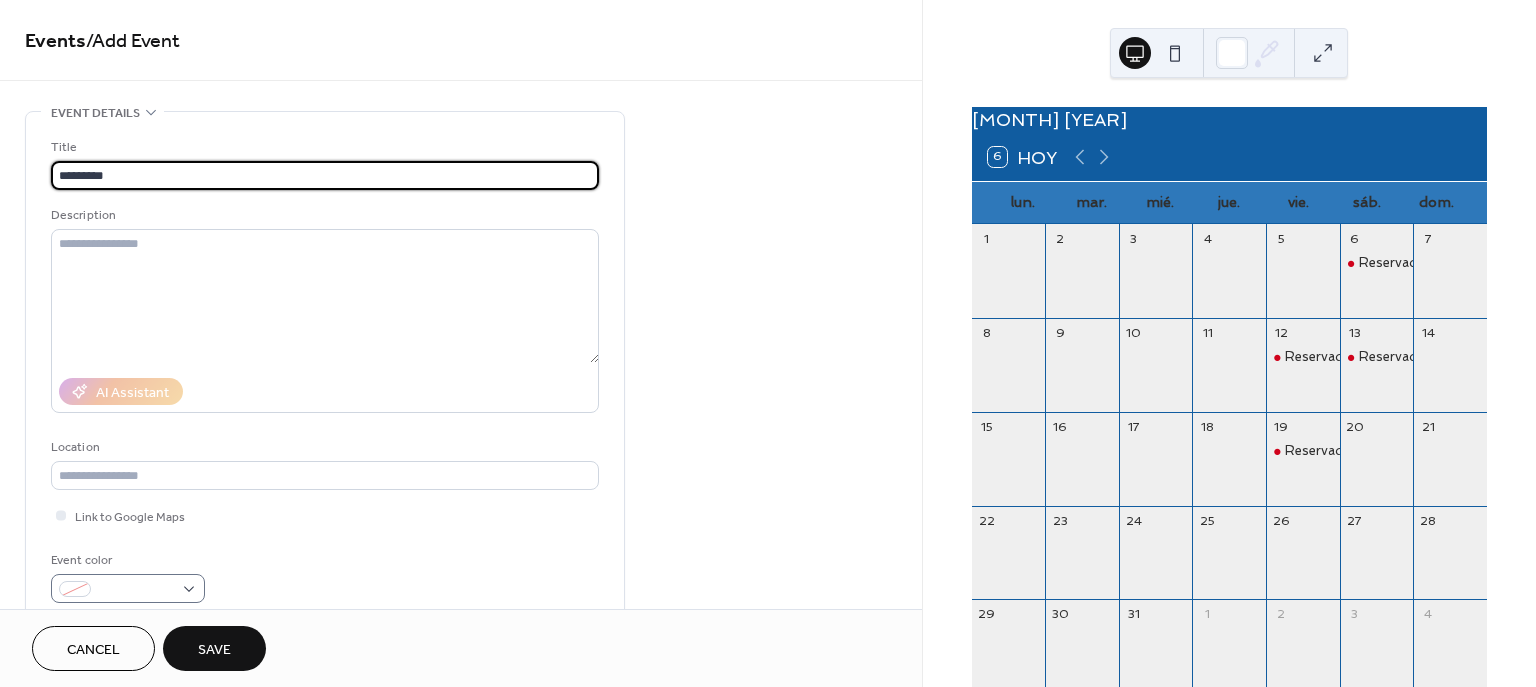 type on "*********" 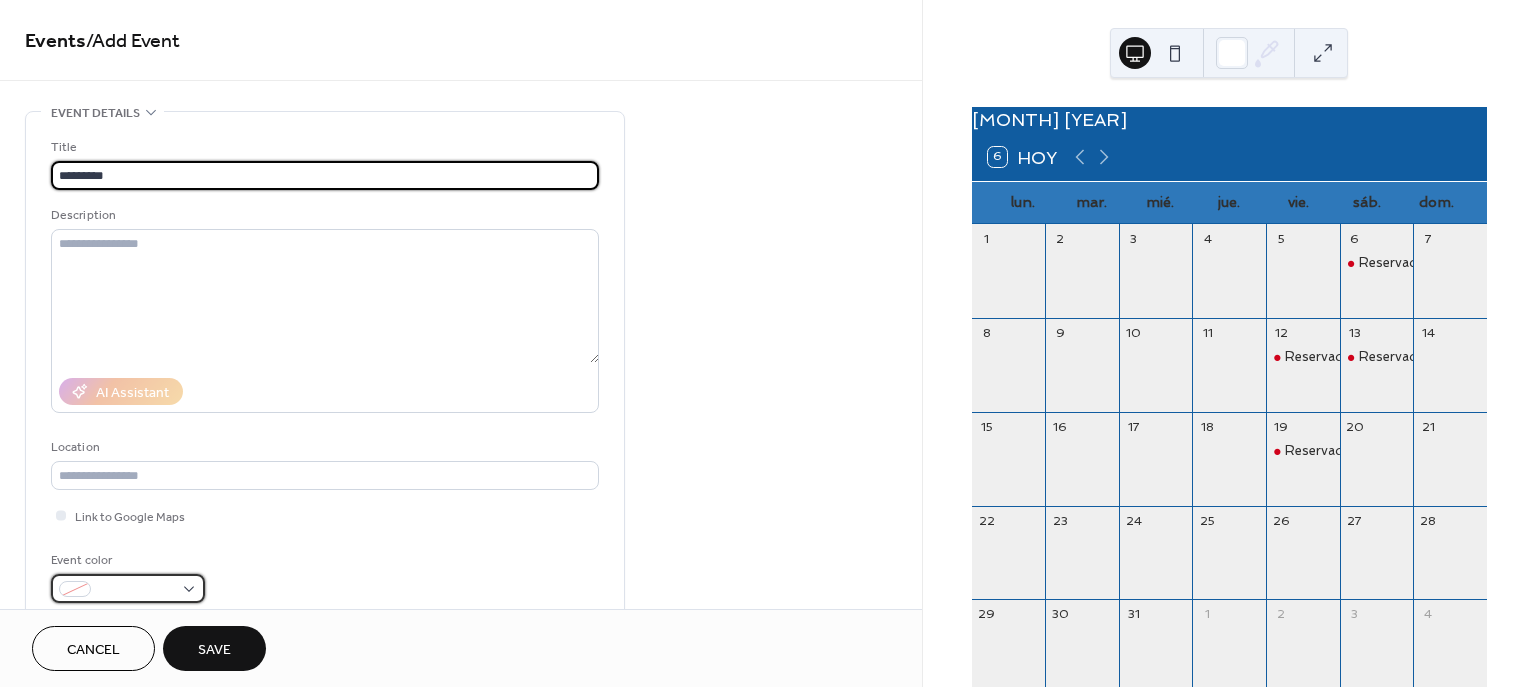 click at bounding box center [75, 589] 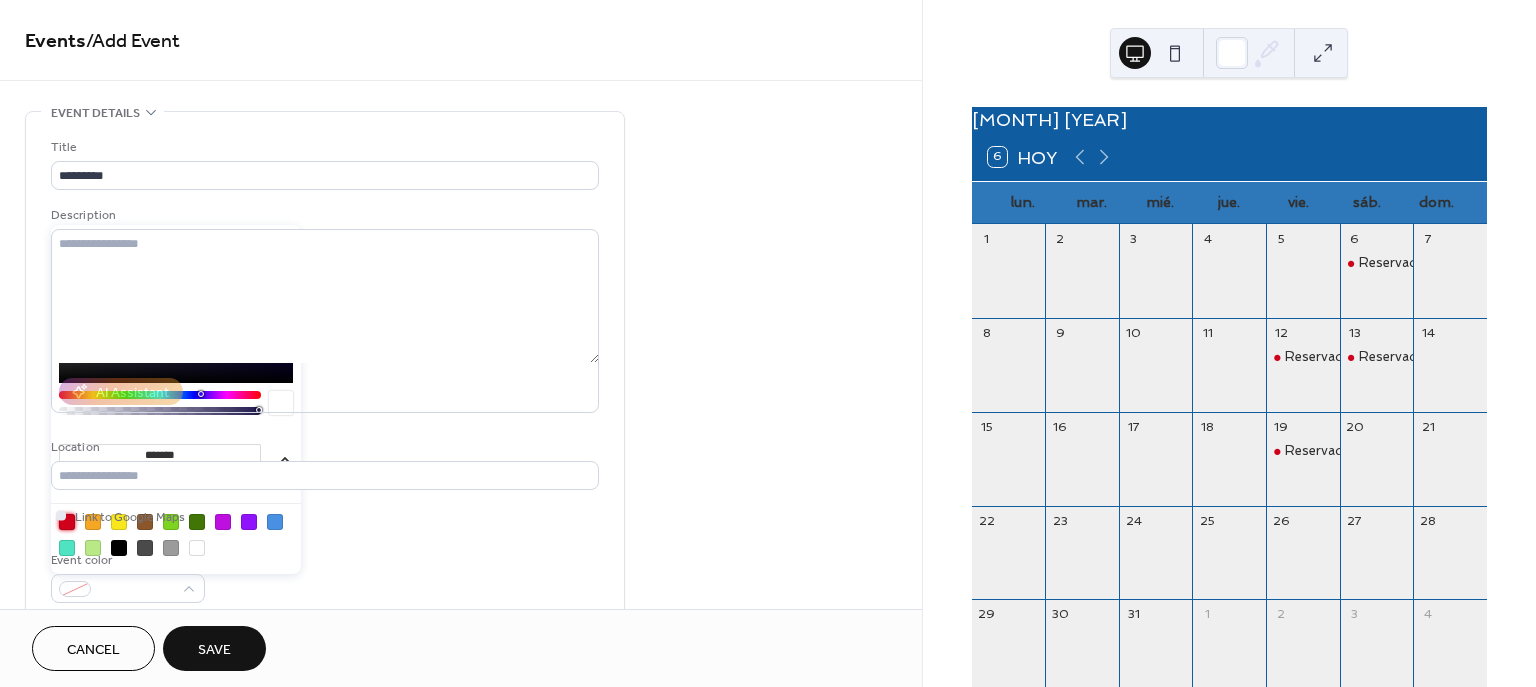 click at bounding box center [67, 522] 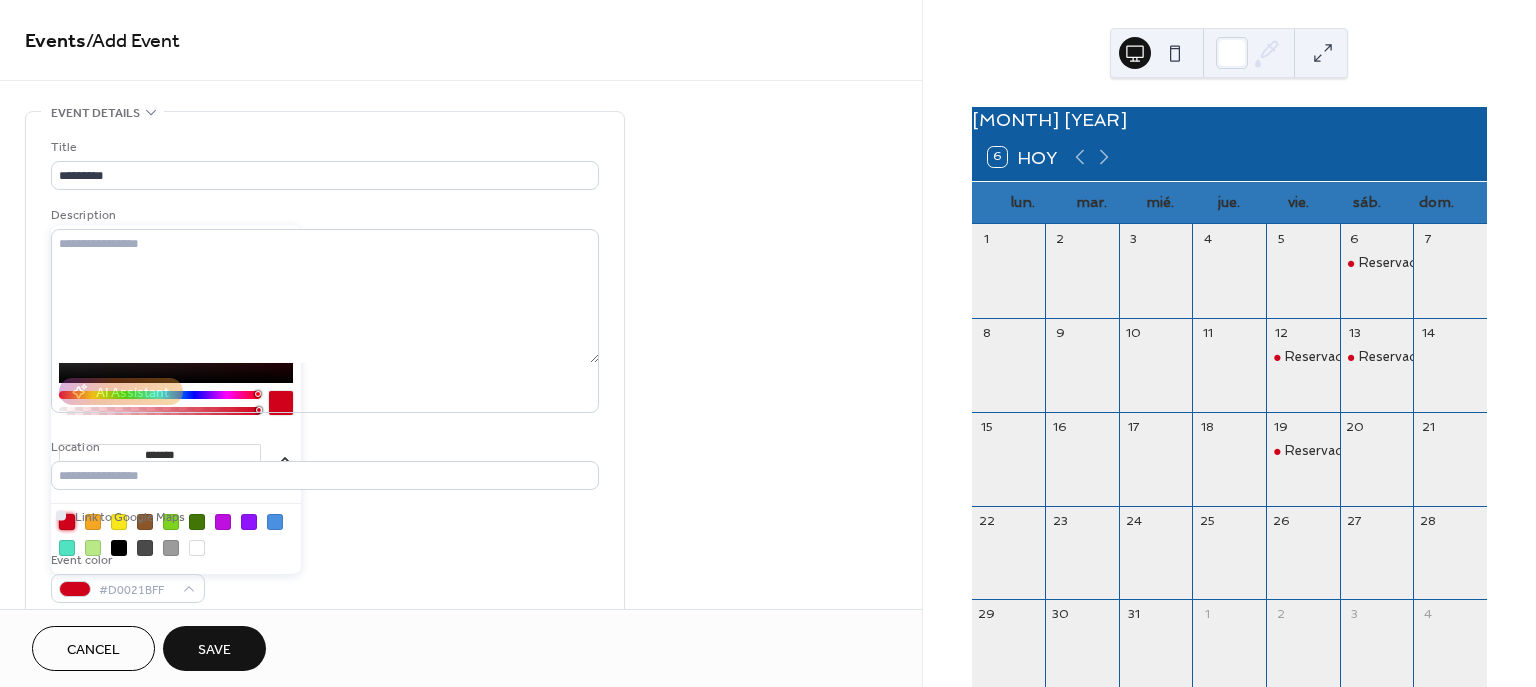 click on "**********" at bounding box center (461, 720) 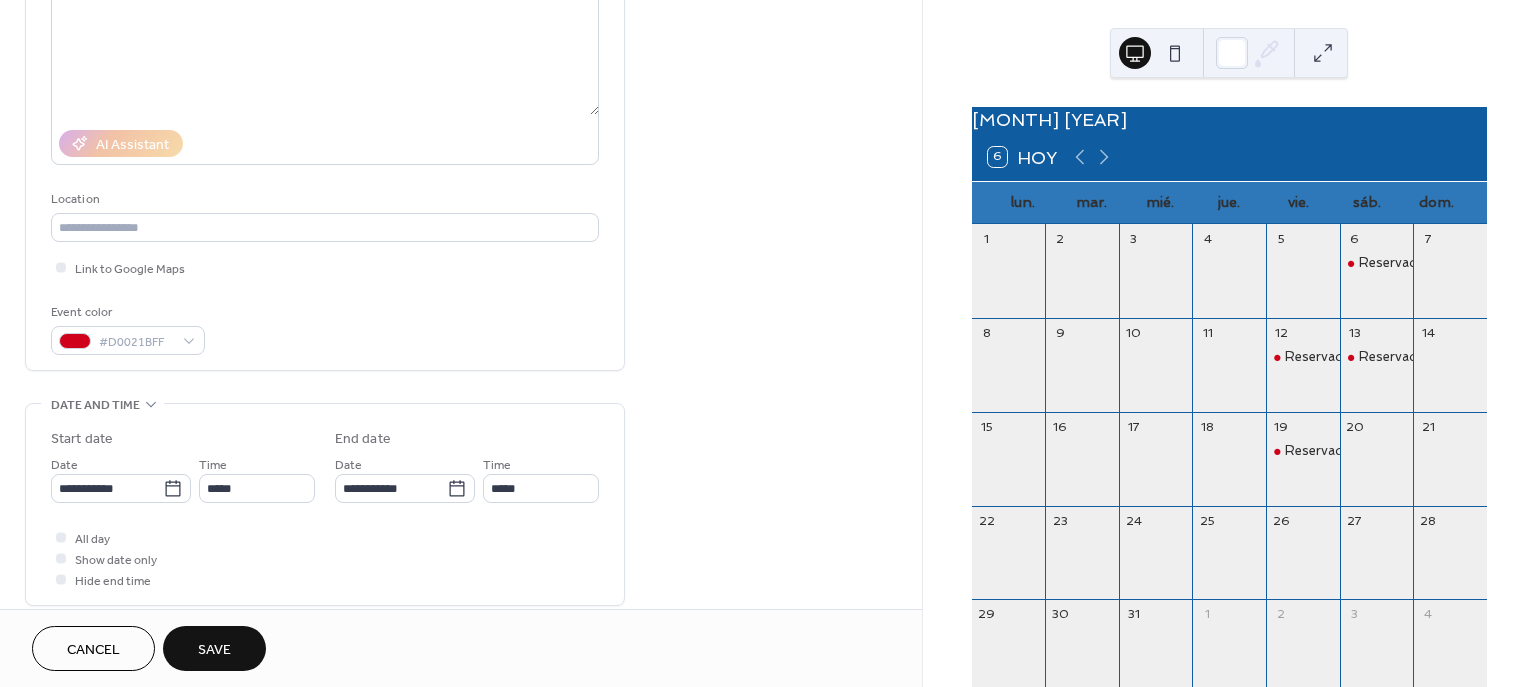 scroll, scrollTop: 250, scrollLeft: 0, axis: vertical 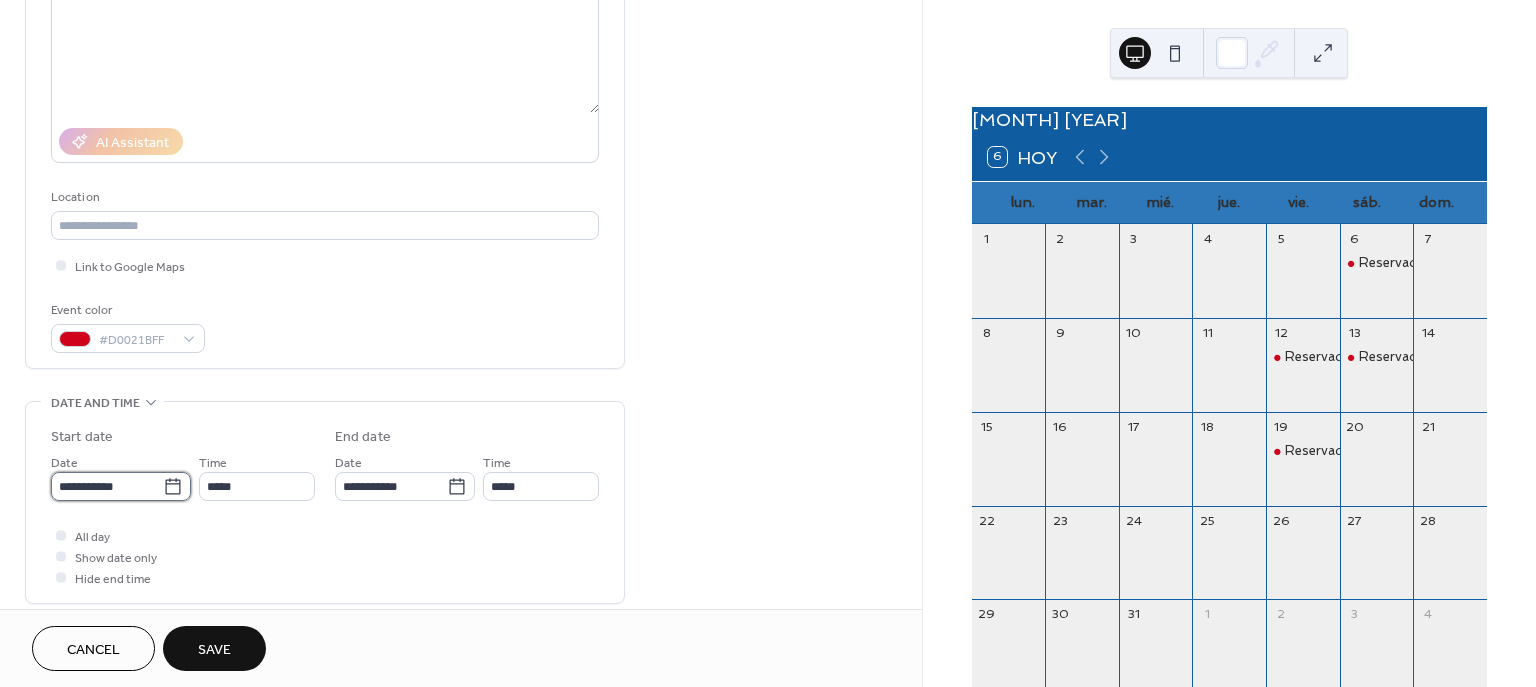click on "**********" at bounding box center (107, 486) 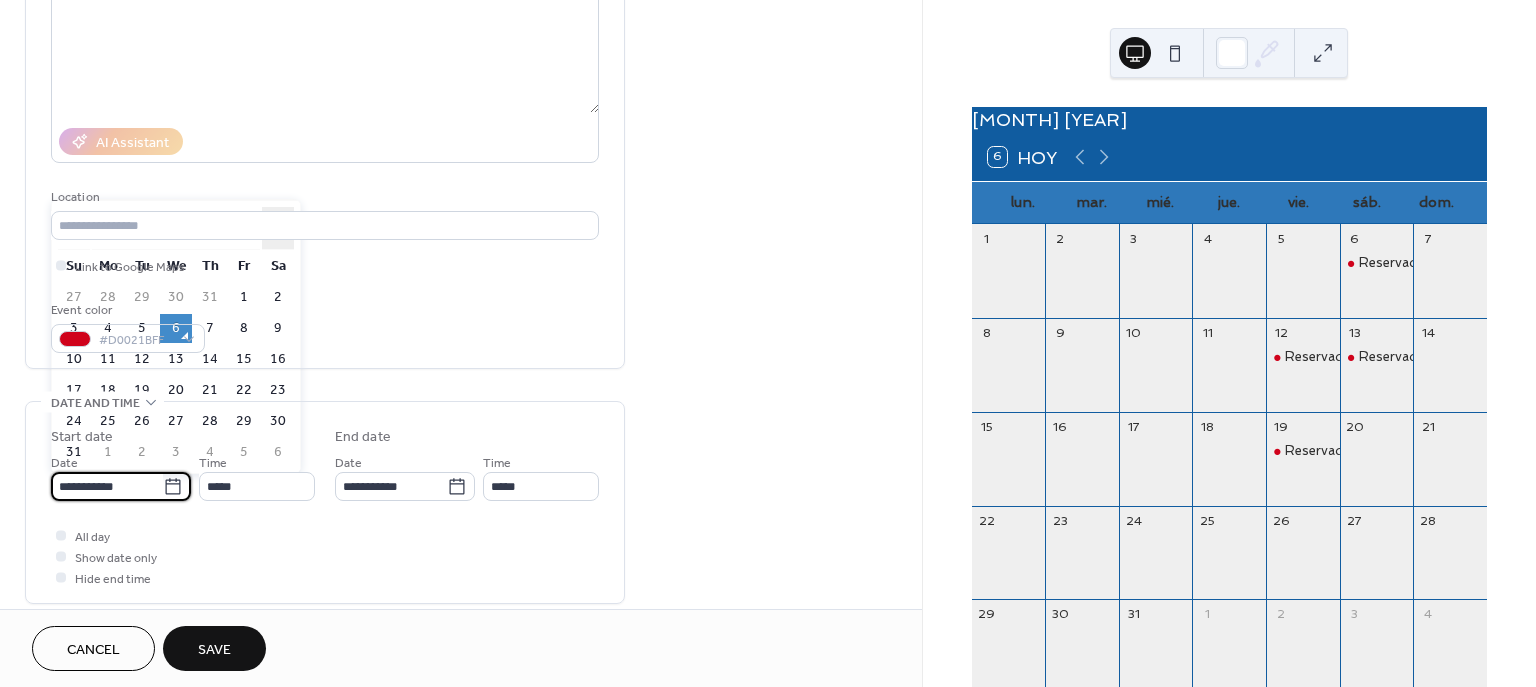 click on "›" at bounding box center [278, 228] 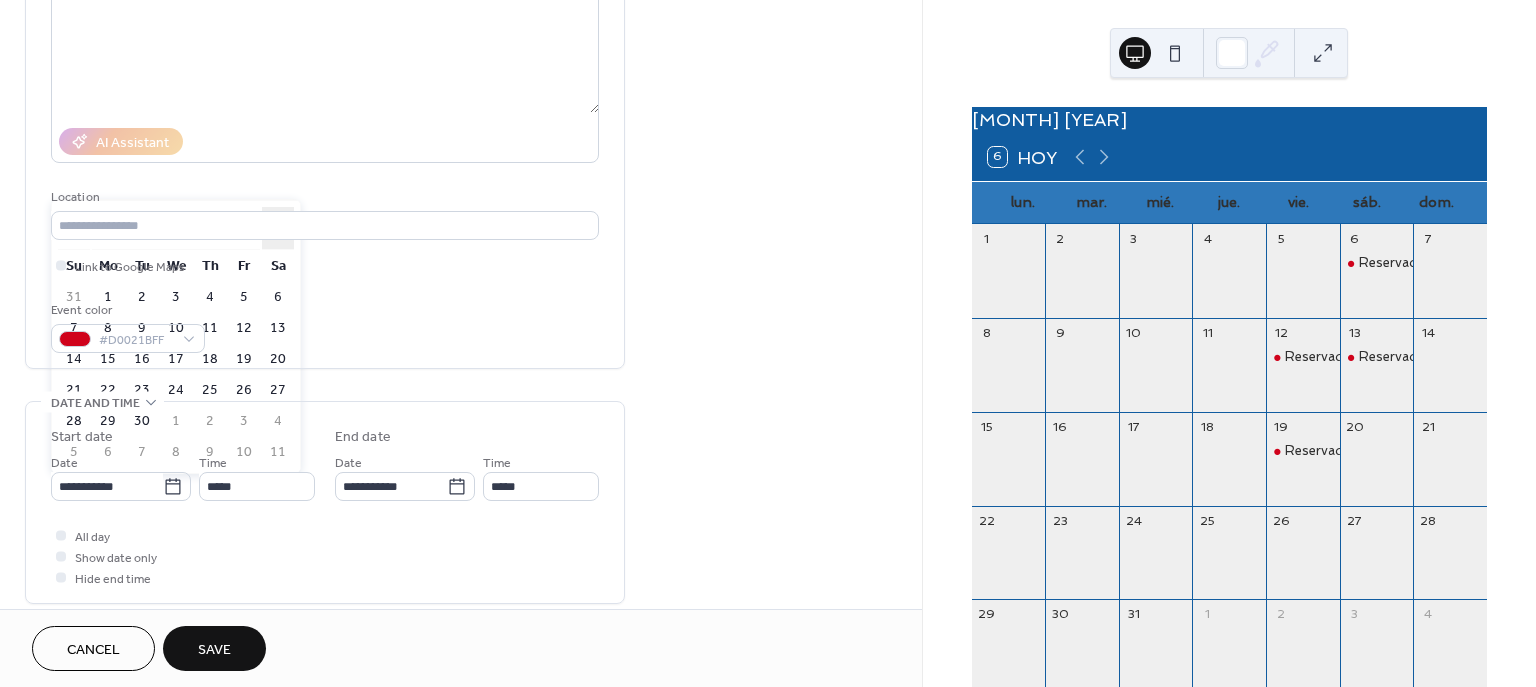 click on "›" at bounding box center [278, 228] 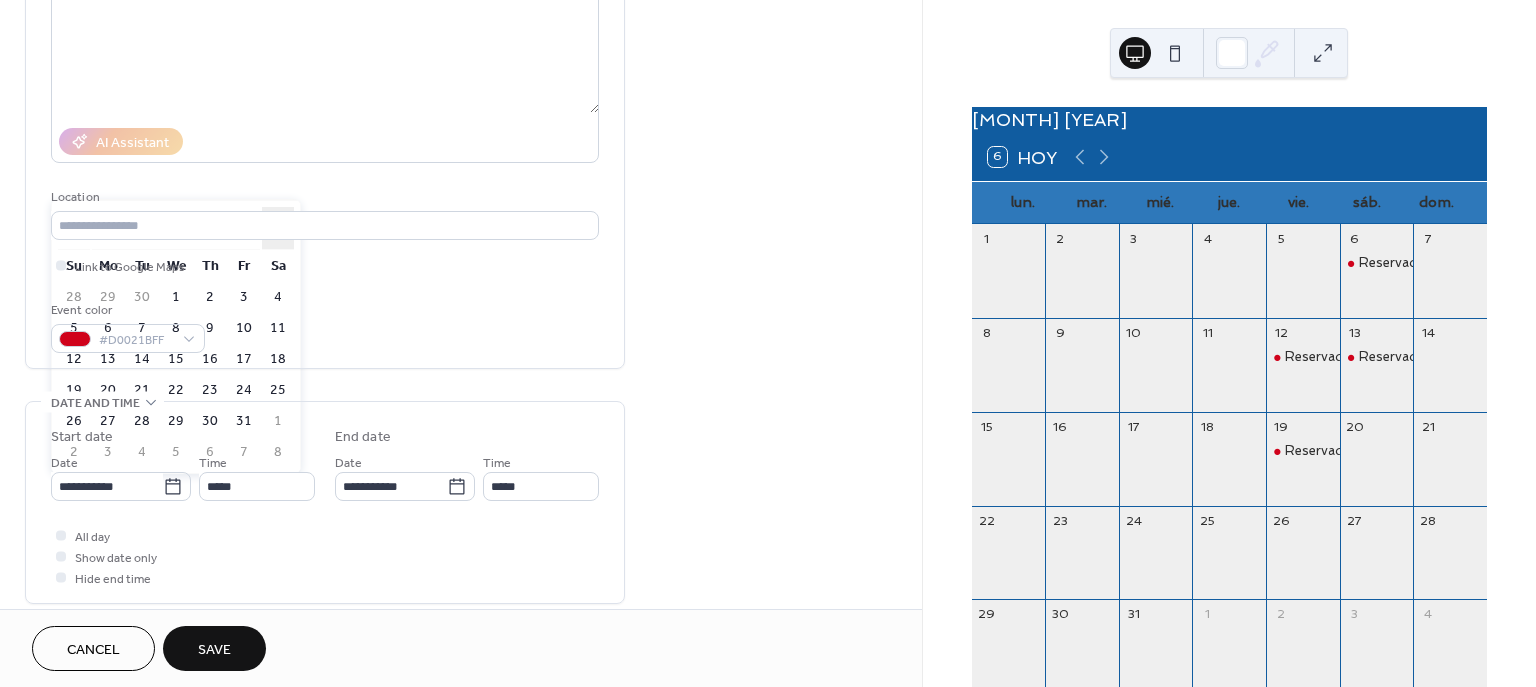 click on "›" at bounding box center [278, 228] 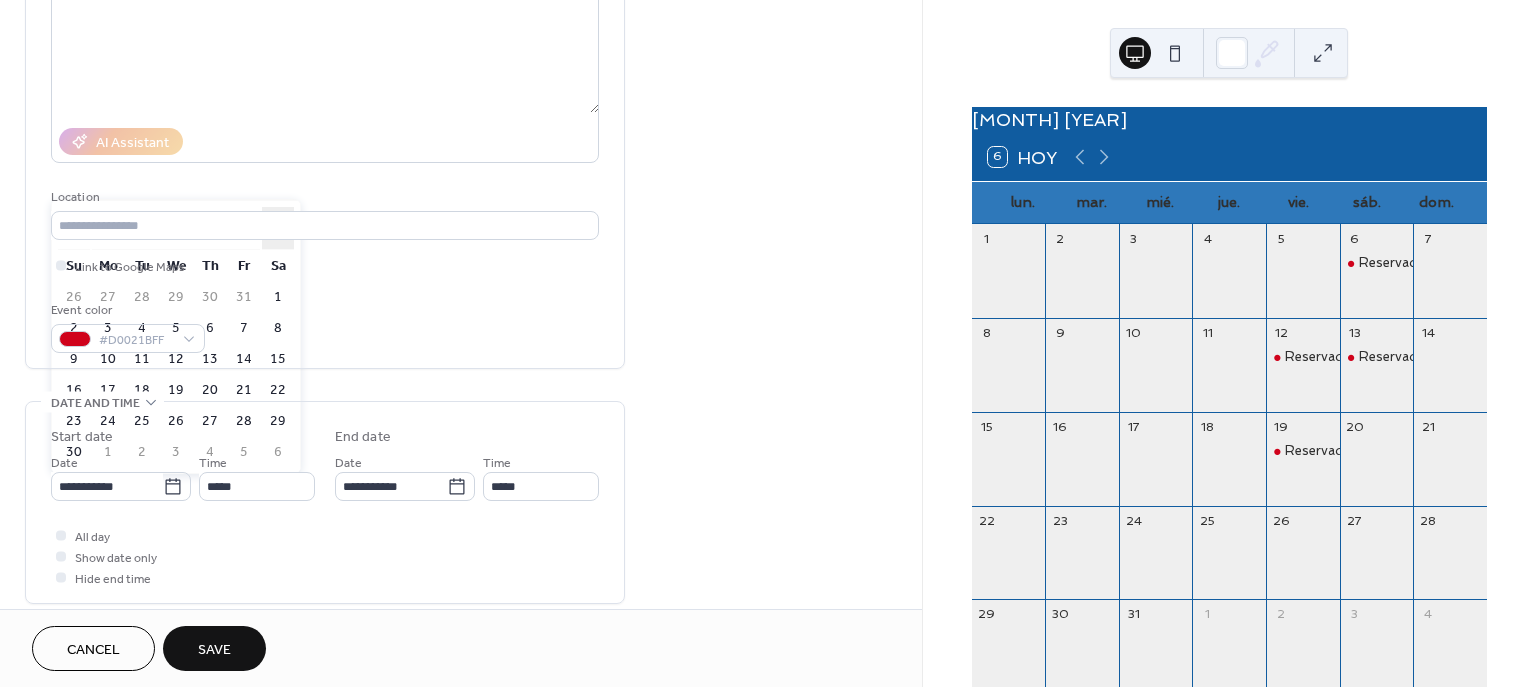 click on "›" at bounding box center (278, 228) 